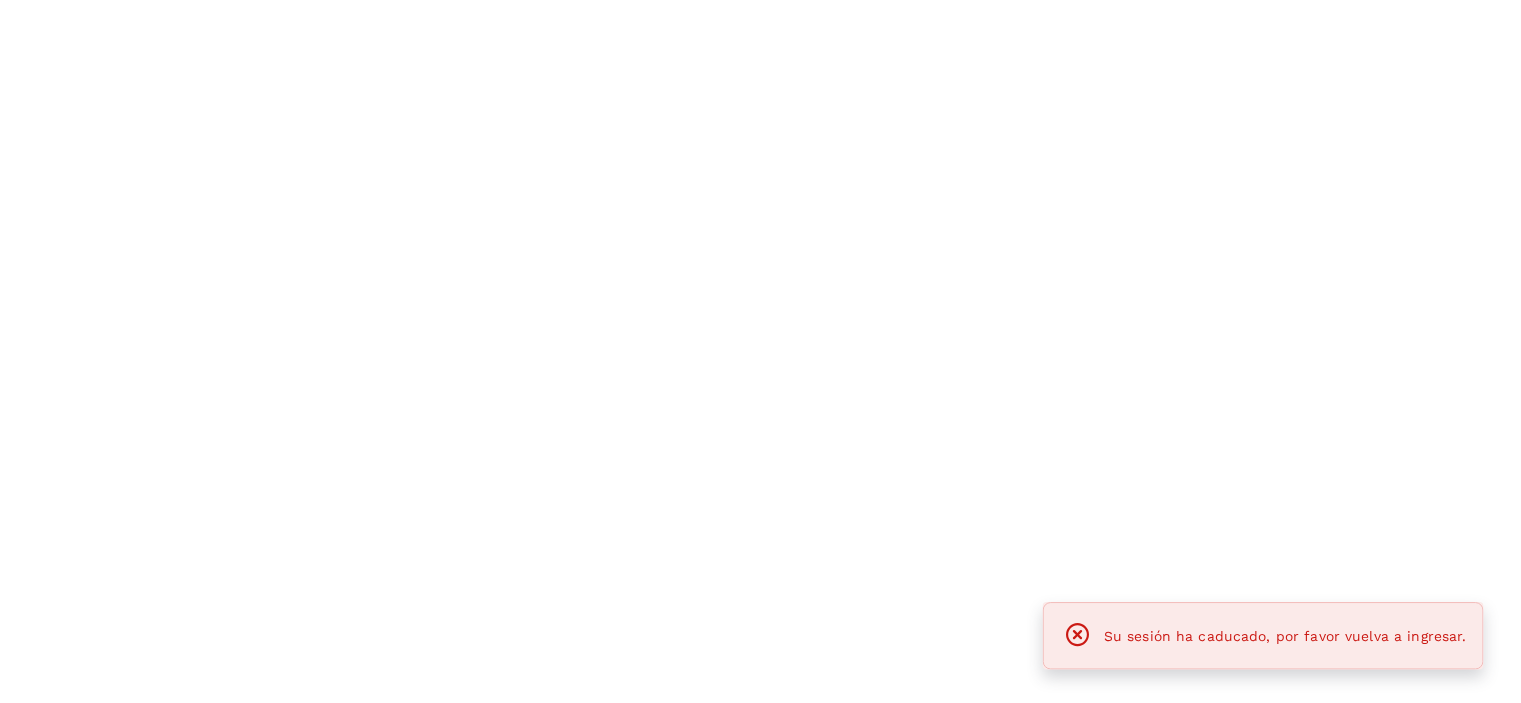 scroll, scrollTop: 0, scrollLeft: 0, axis: both 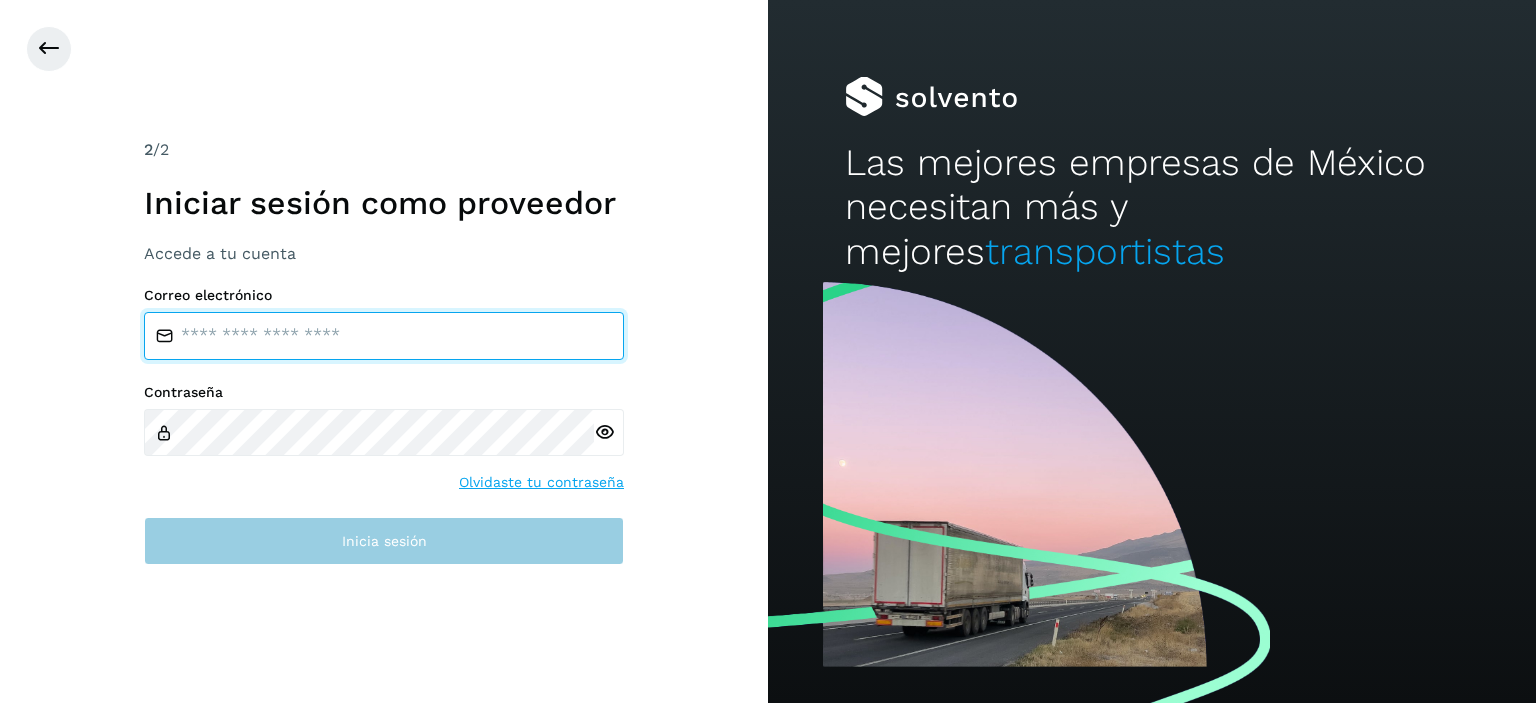 type on "**********" 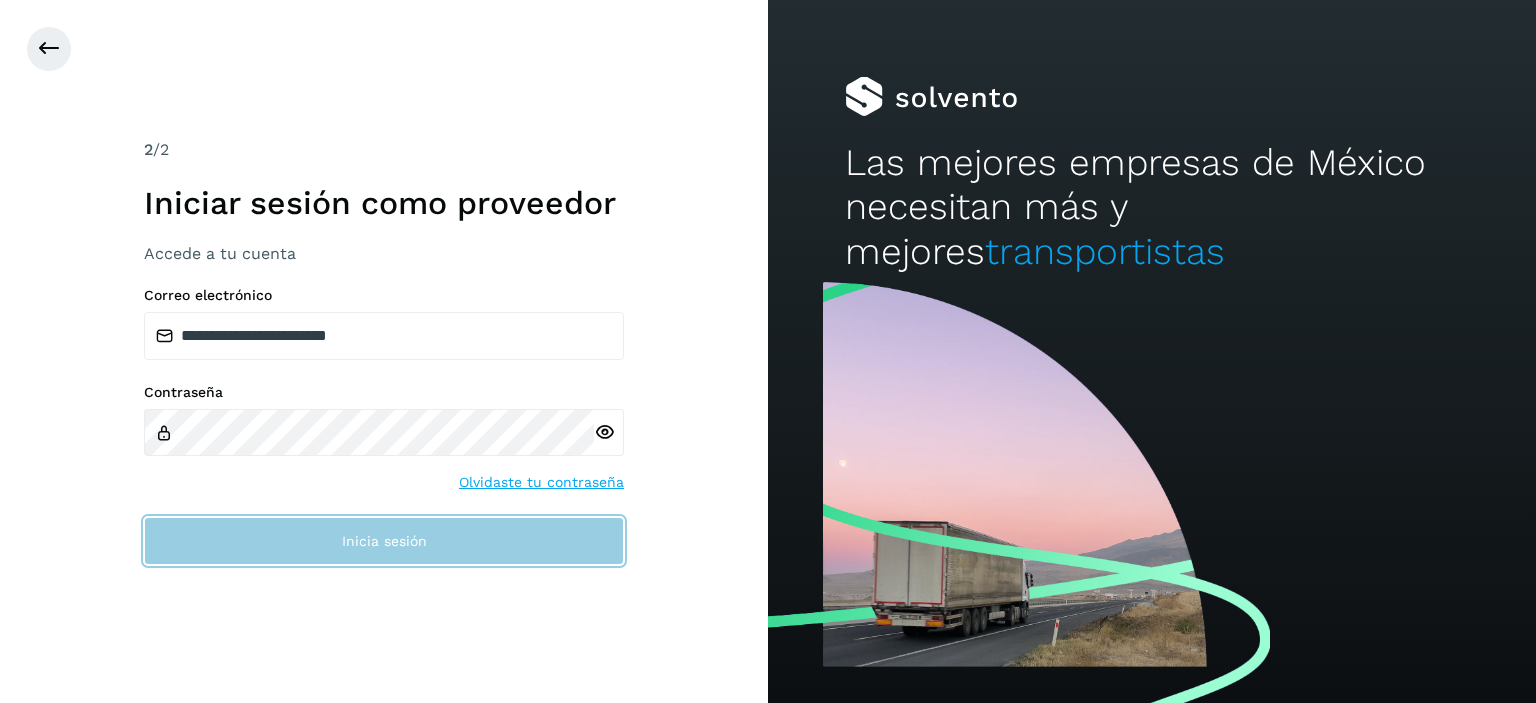 click on "Inicia sesión" 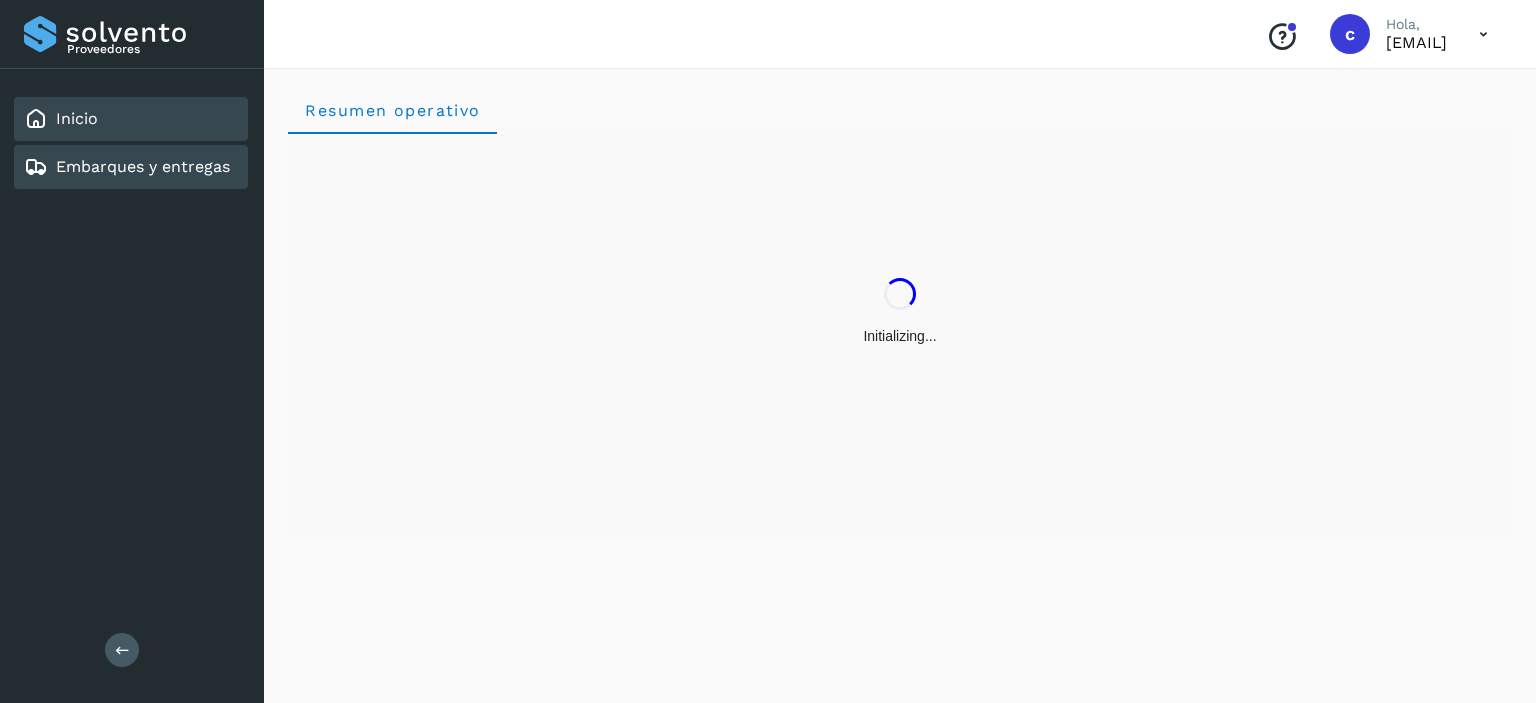 click on "Embarques y entregas" 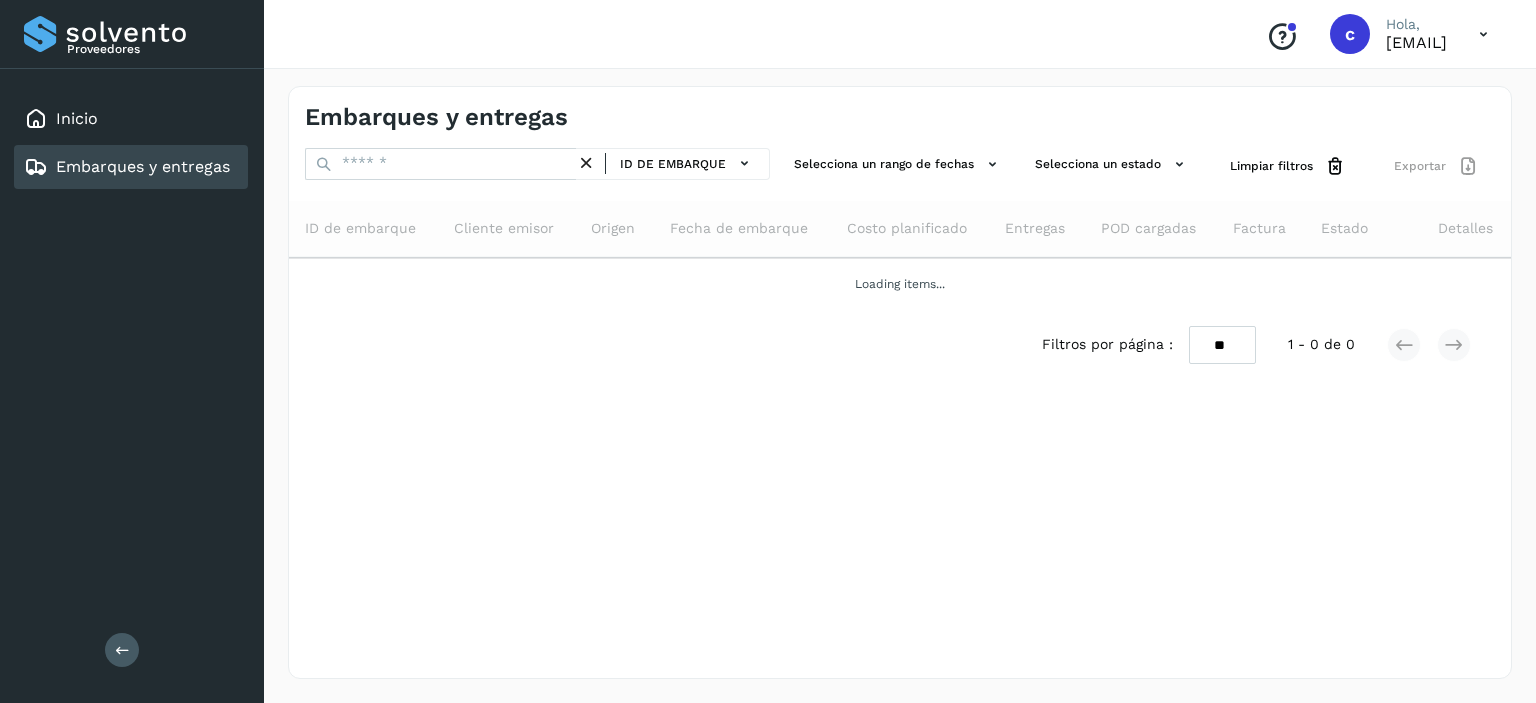 click on "Proveedores Inicio Embarques y entregas Salir
Conoce nuestros beneficios
c Hola, [EMAIL] Embarques y entregas ID de embarque Selecciona un rango de fechas  Selecciona un estado Limpiar filtros Exportar ID de embarque Cliente emisor Origen Fecha de embarque Costo planificado Entregas POD cargadas Factura Estado Detalles Loading items... Filtros por página : ** ** ** 1 - 0 de 0" at bounding box center [768, 351] 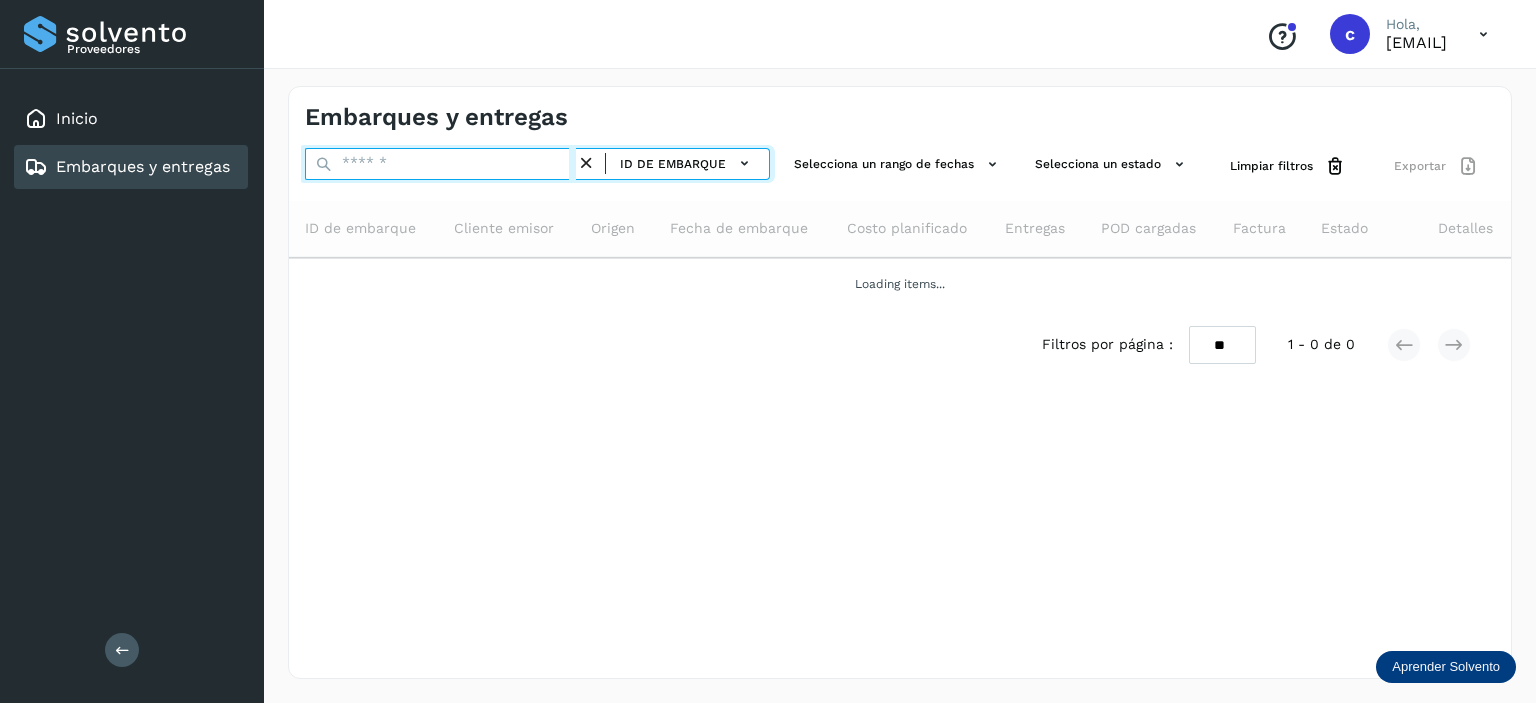 click at bounding box center (440, 164) 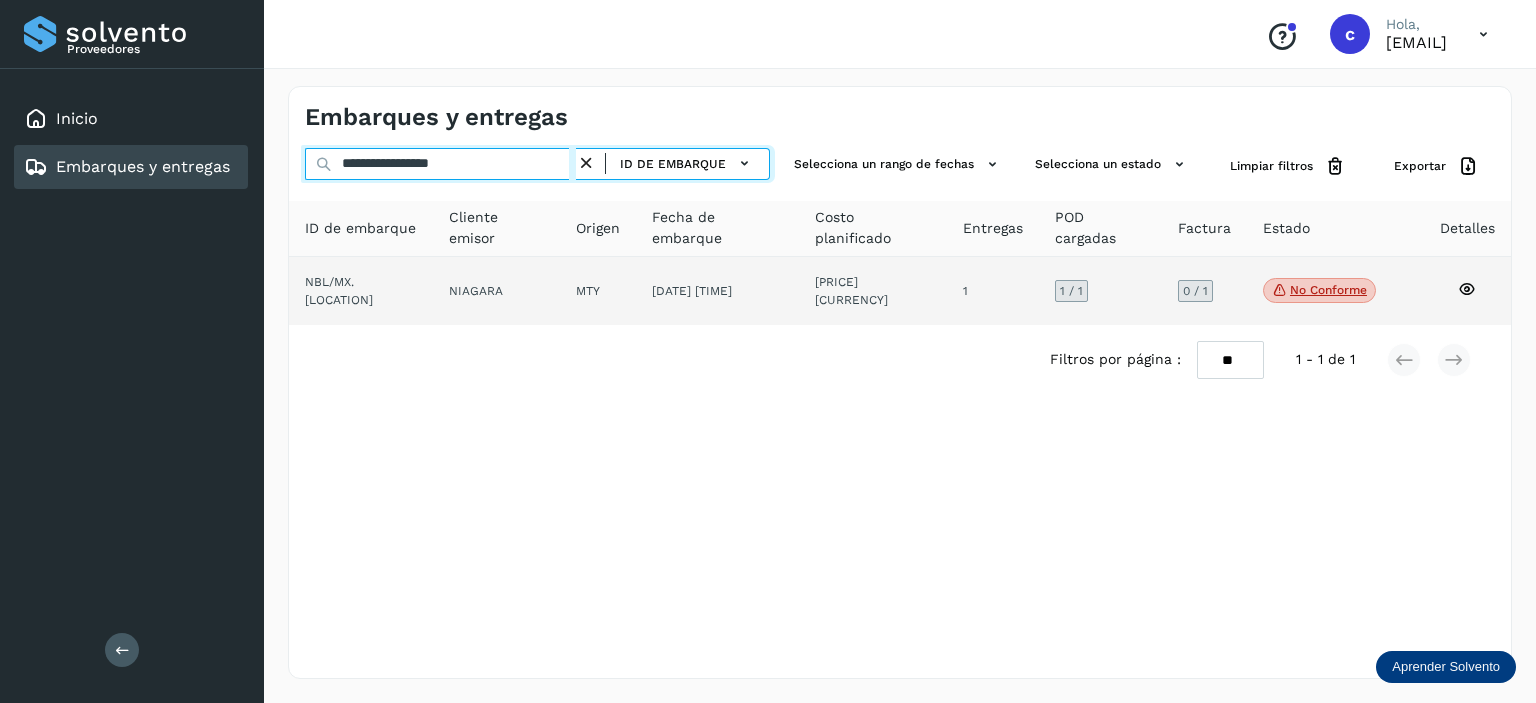 type on "**********" 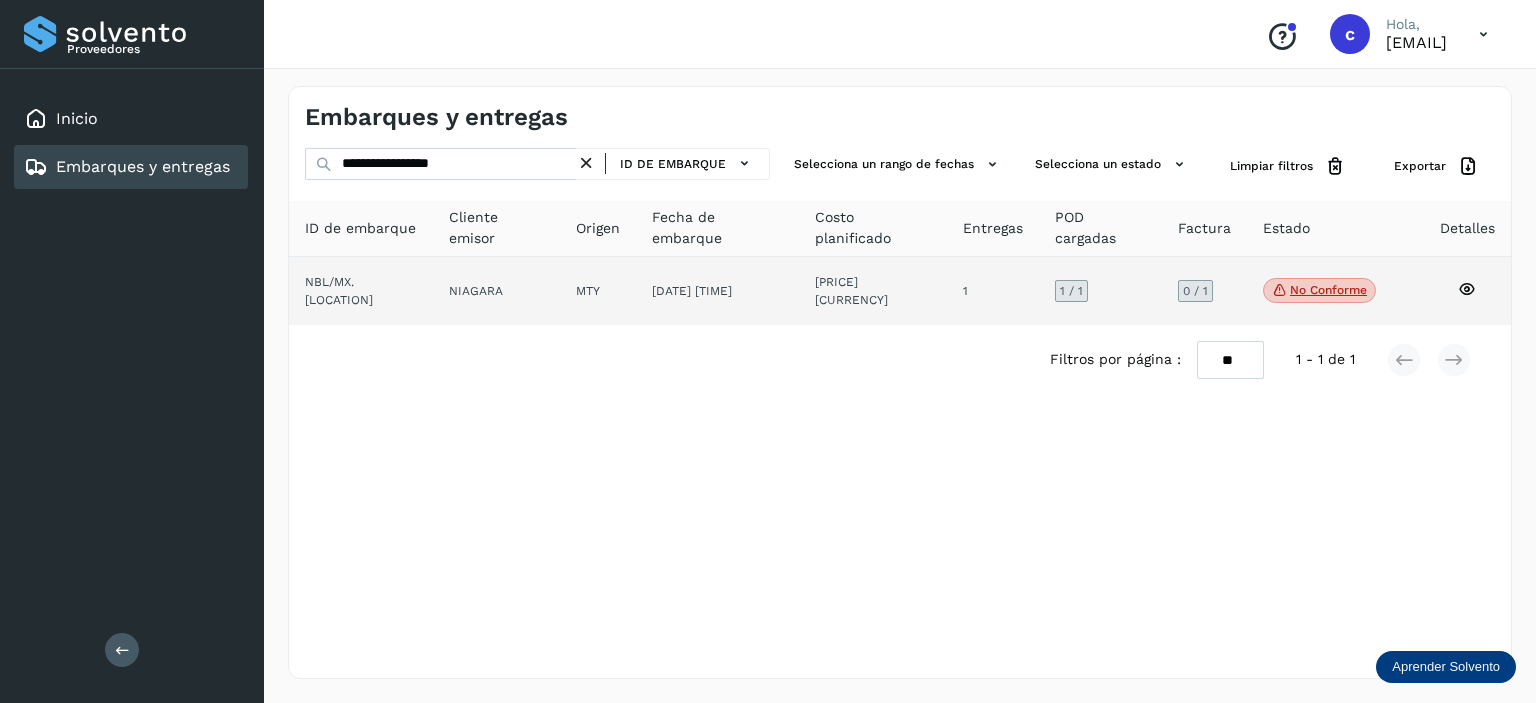 click on "[DATE] [TIME]" 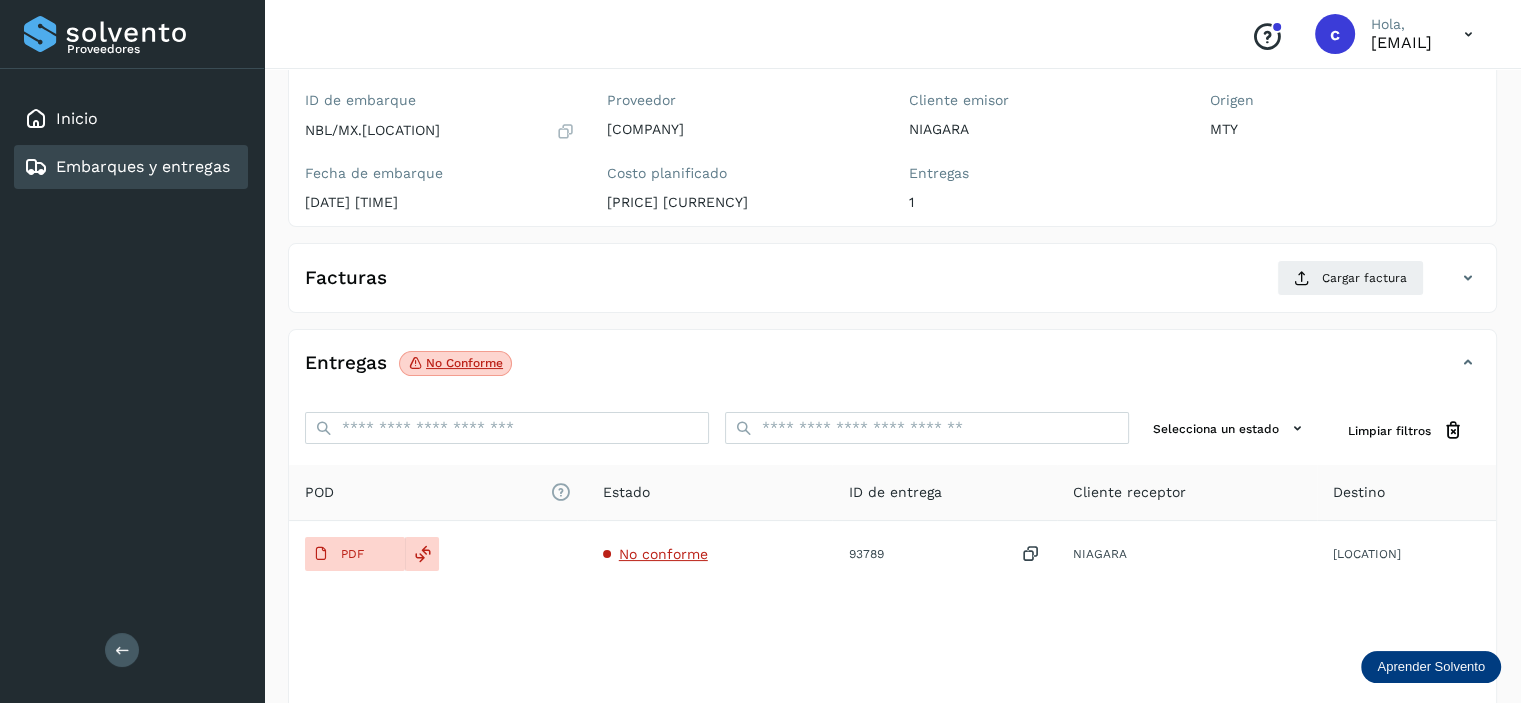 scroll, scrollTop: 244, scrollLeft: 0, axis: vertical 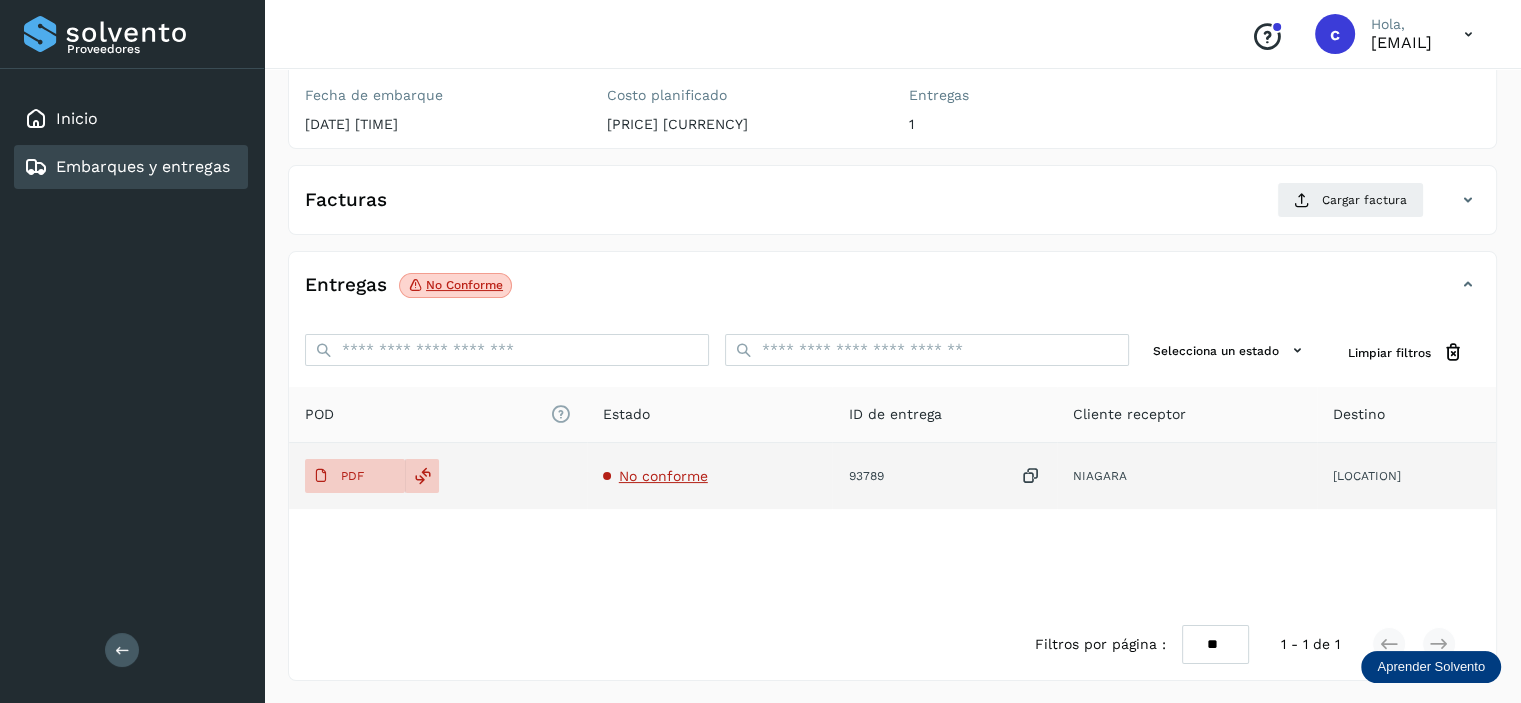click on "[LOCATION]" 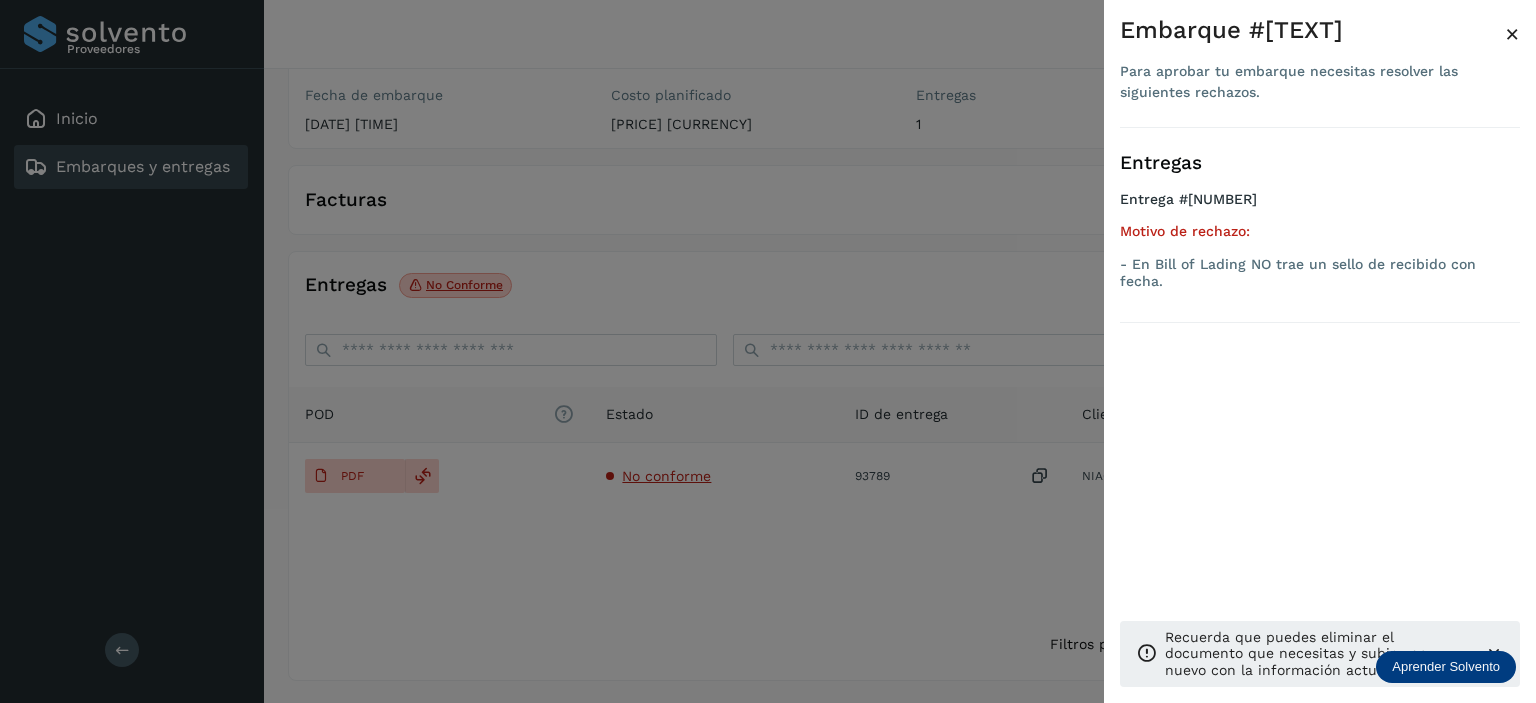 click on "- En Bill of Lading NO trae un sello de recibido con fecha." at bounding box center [1320, 273] 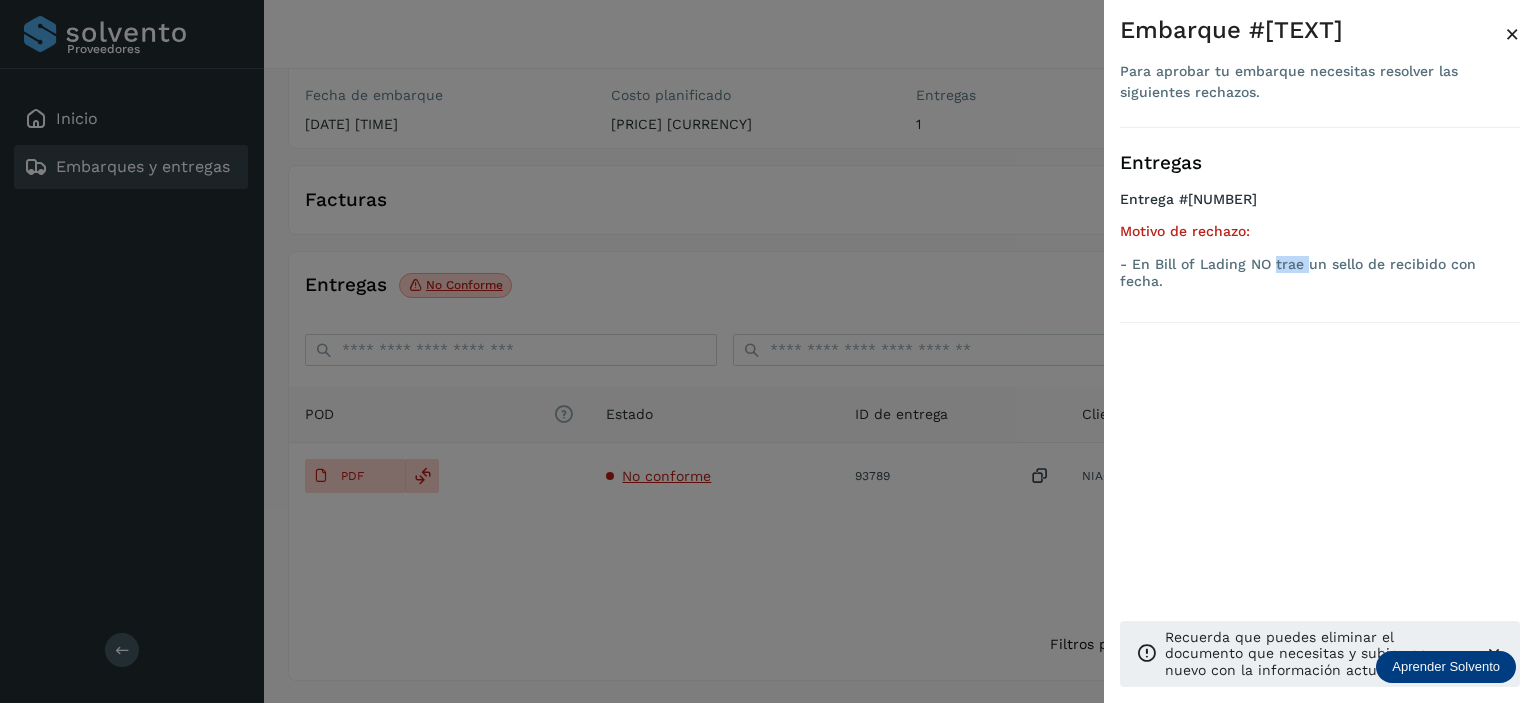 click on "- En Bill of Lading NO trae un sello de recibido con fecha." at bounding box center [1320, 273] 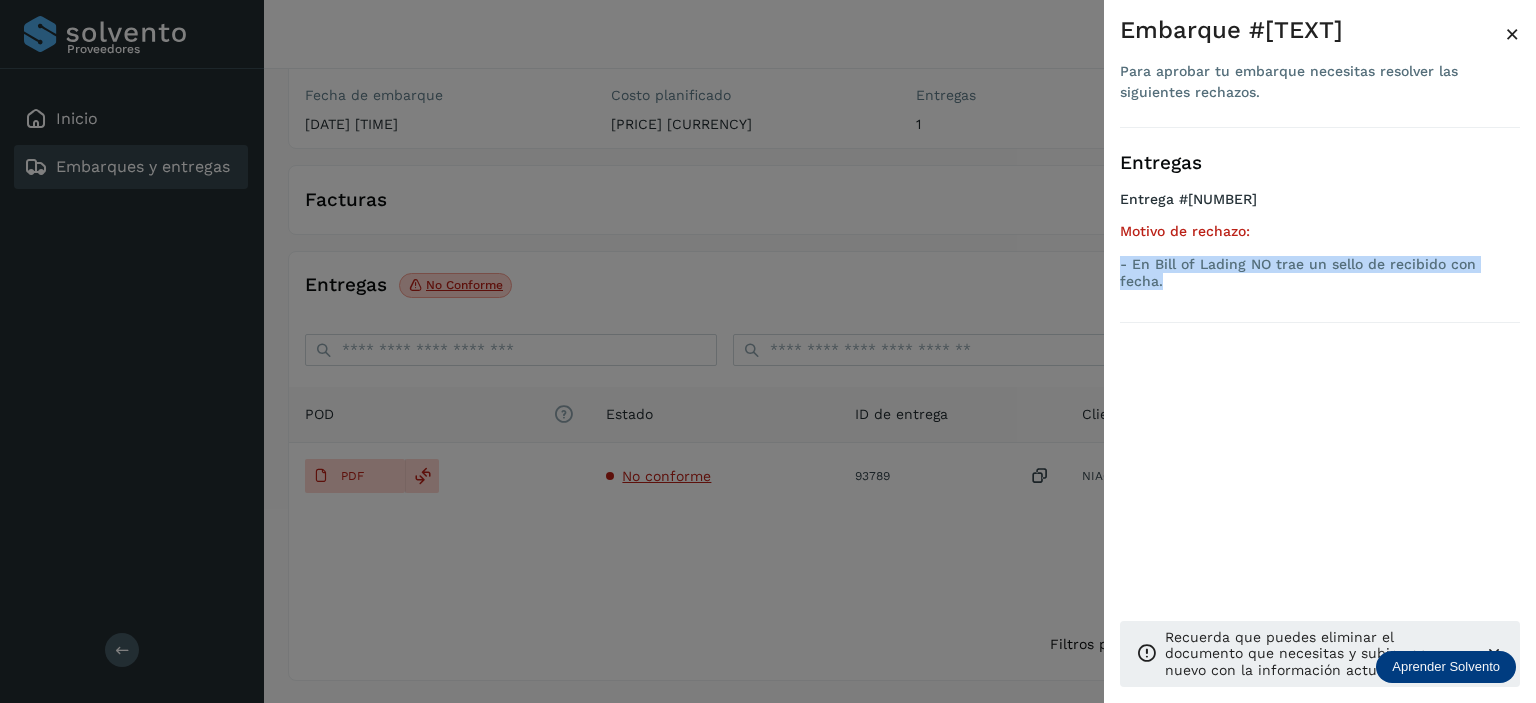 click on "- En Bill of Lading NO trae un sello de recibido con fecha." at bounding box center [1320, 273] 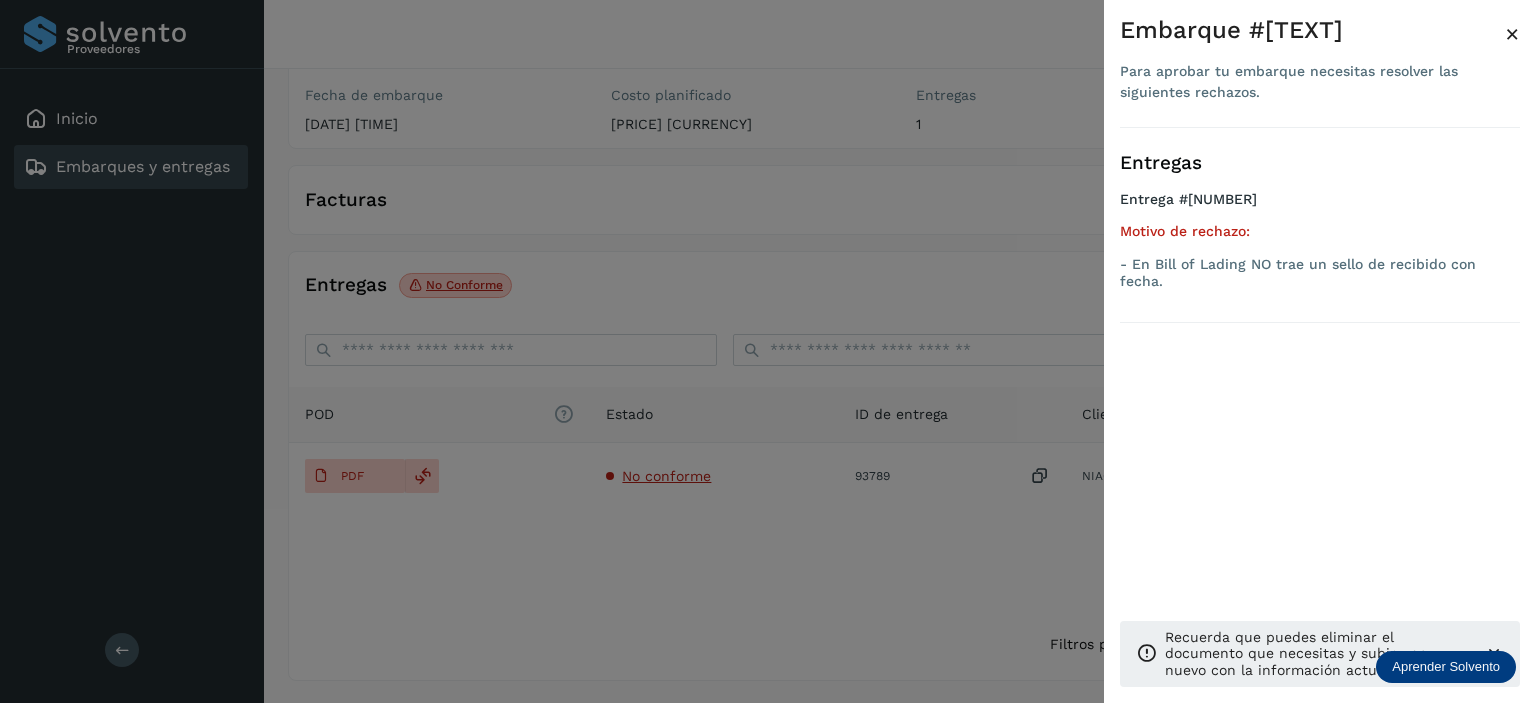 click at bounding box center (768, 351) 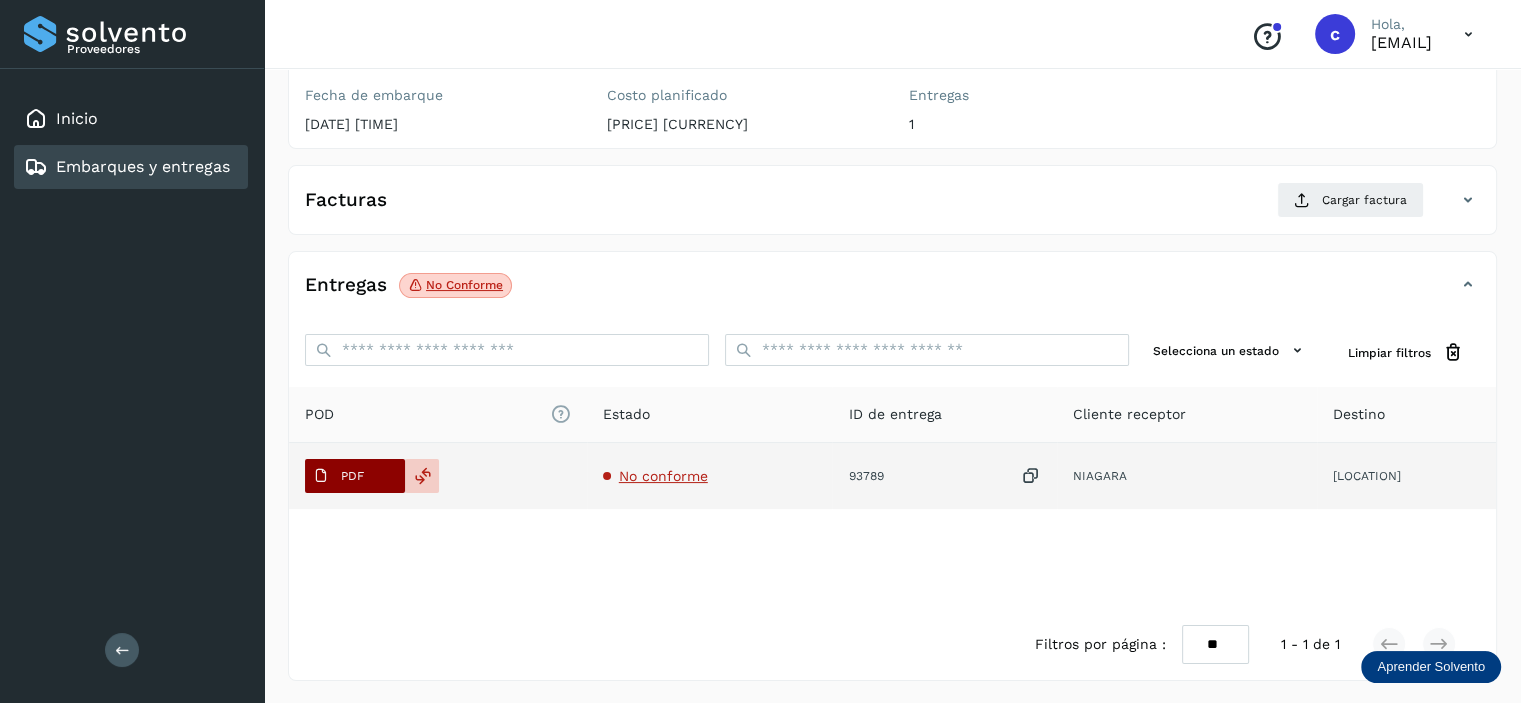 click on "PDF" at bounding box center (338, 476) 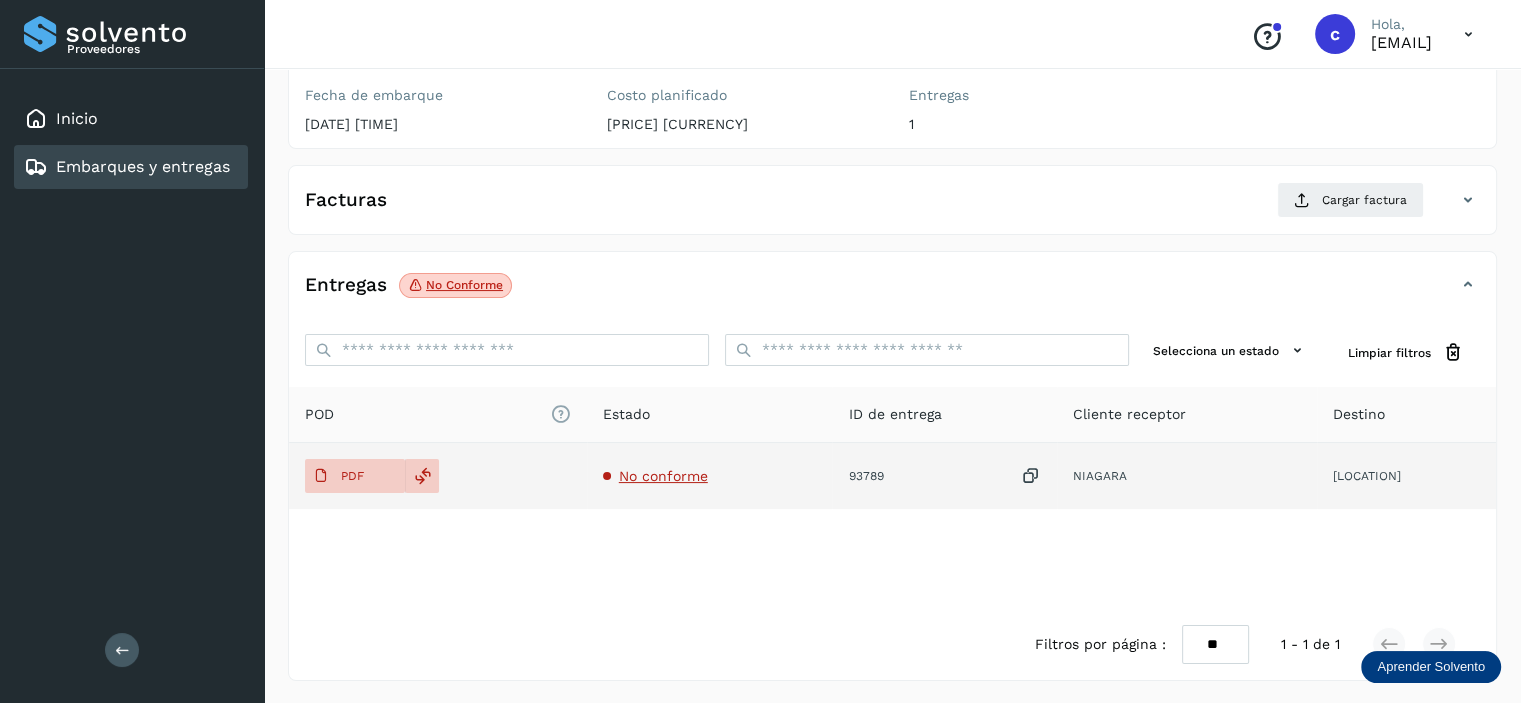click on "No conforme" at bounding box center [663, 476] 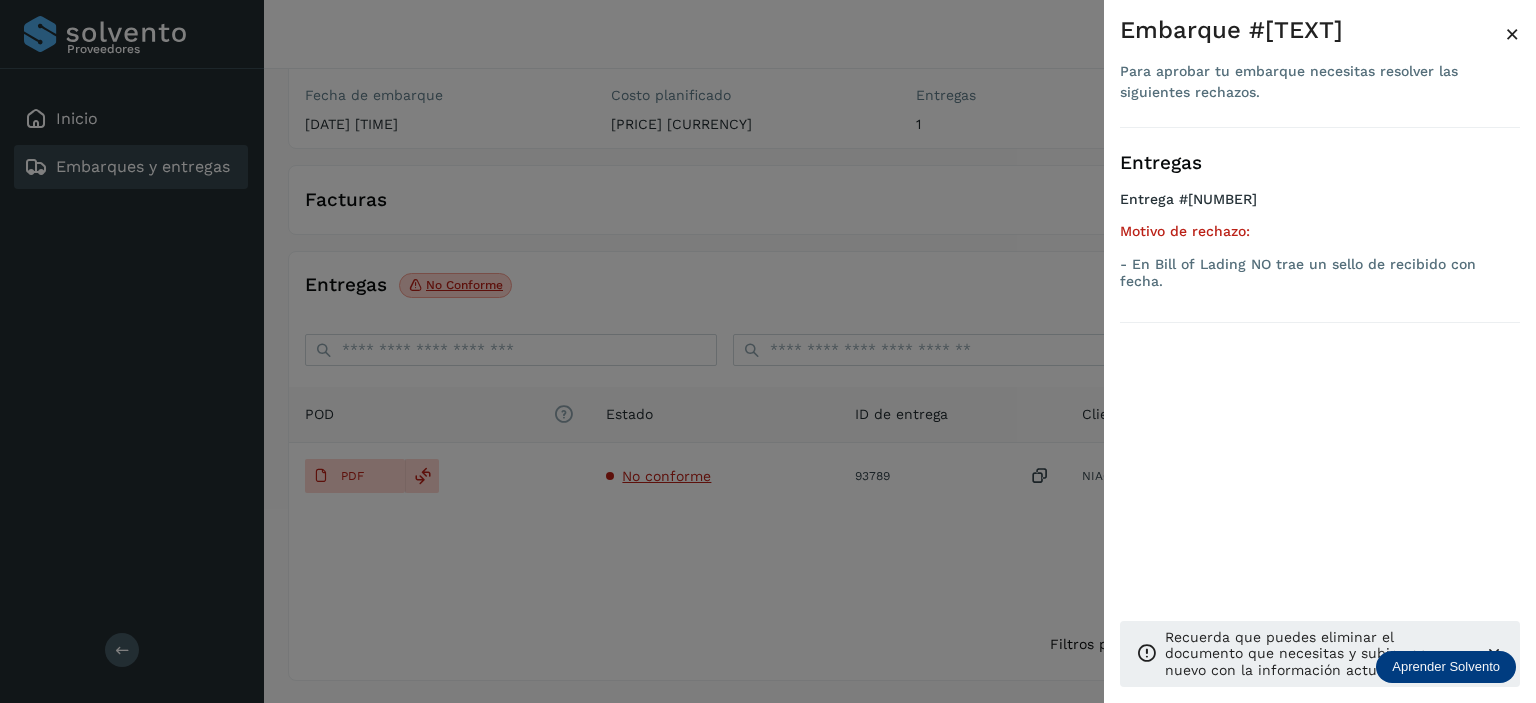 click at bounding box center (768, 351) 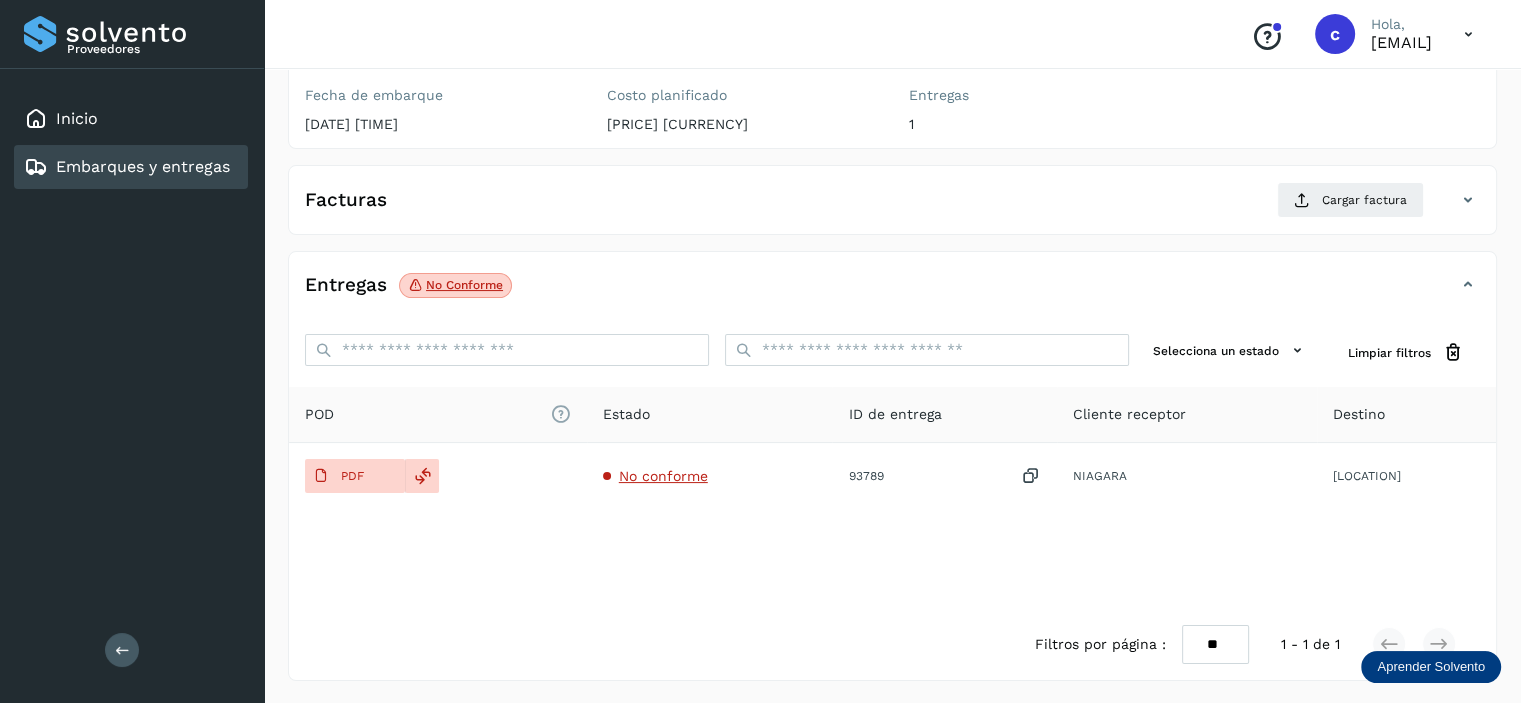 click on "Embarques y entregas" at bounding box center [143, 166] 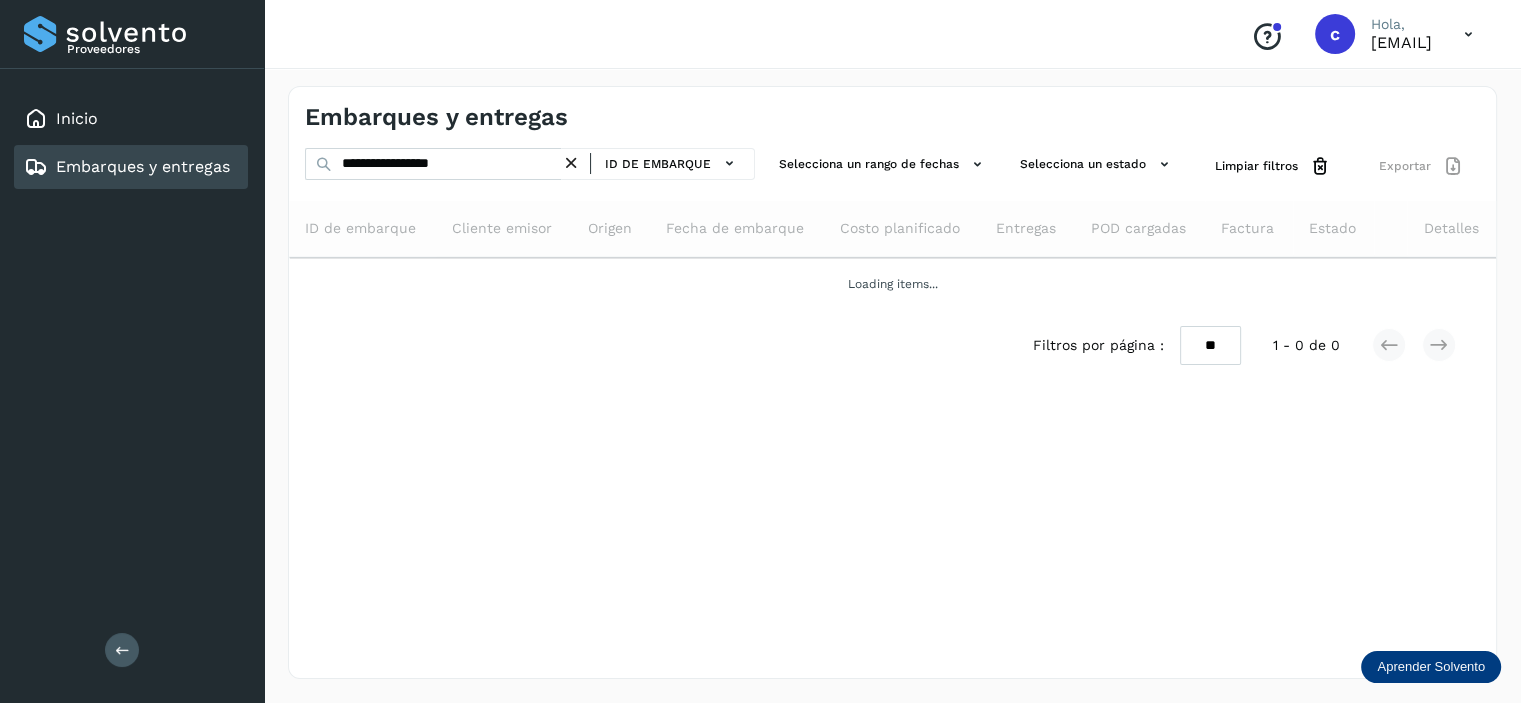 scroll, scrollTop: 0, scrollLeft: 0, axis: both 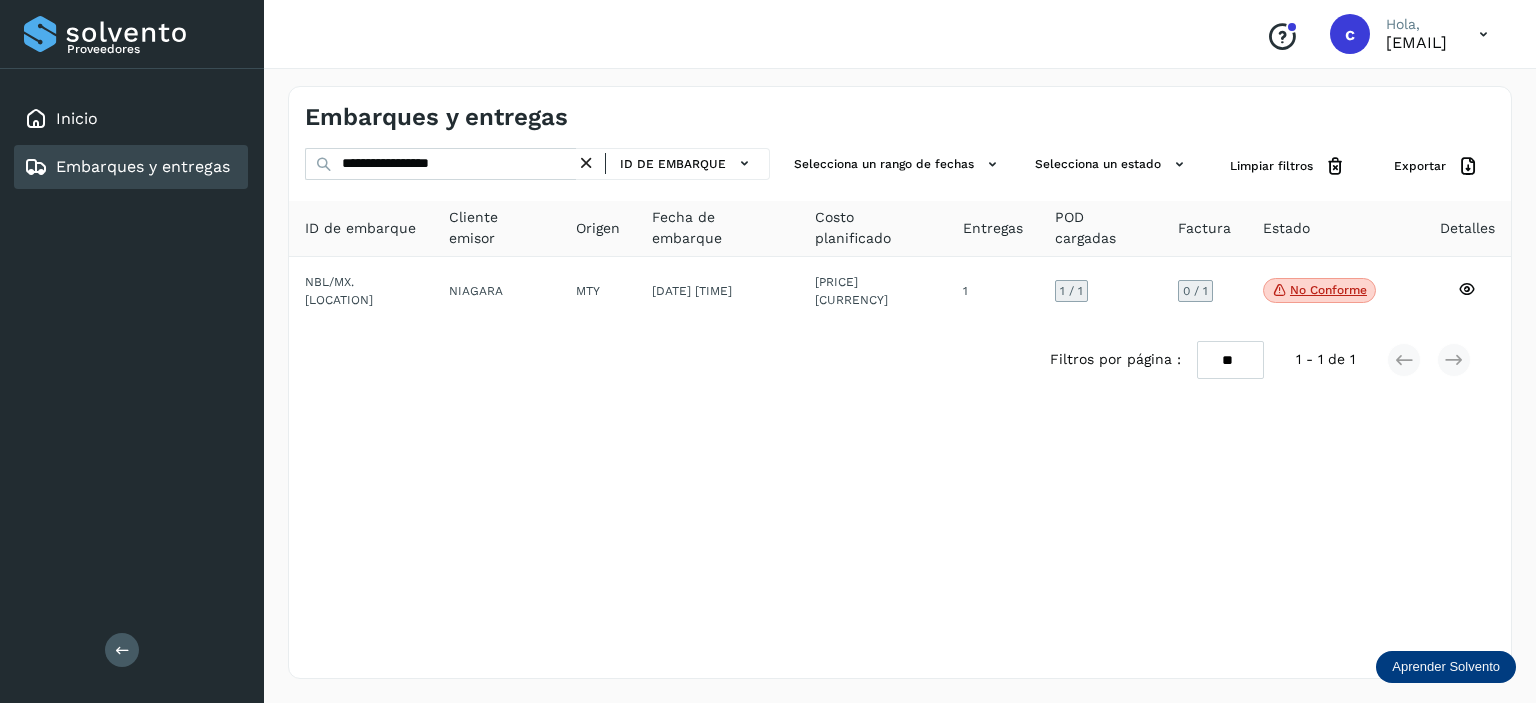 click at bounding box center (586, 163) 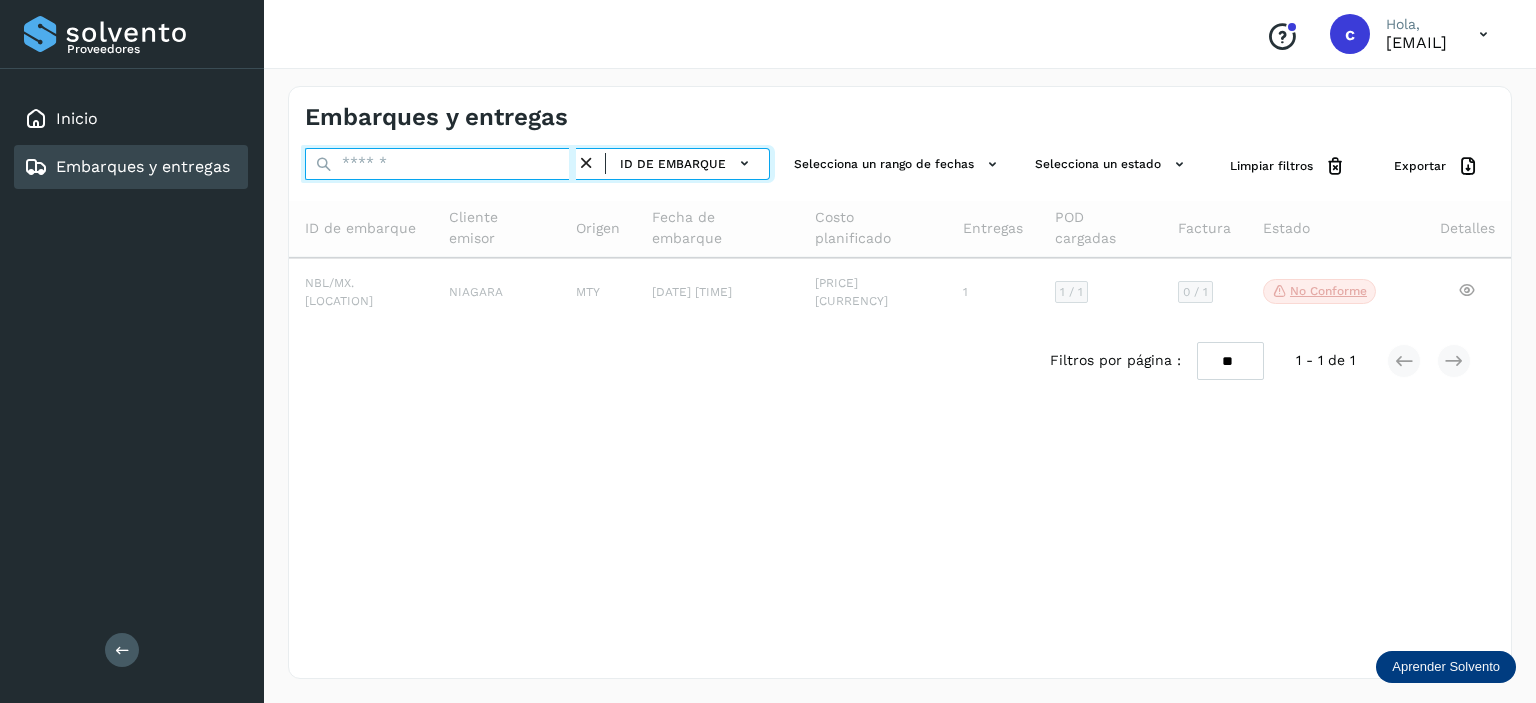 click at bounding box center (440, 164) 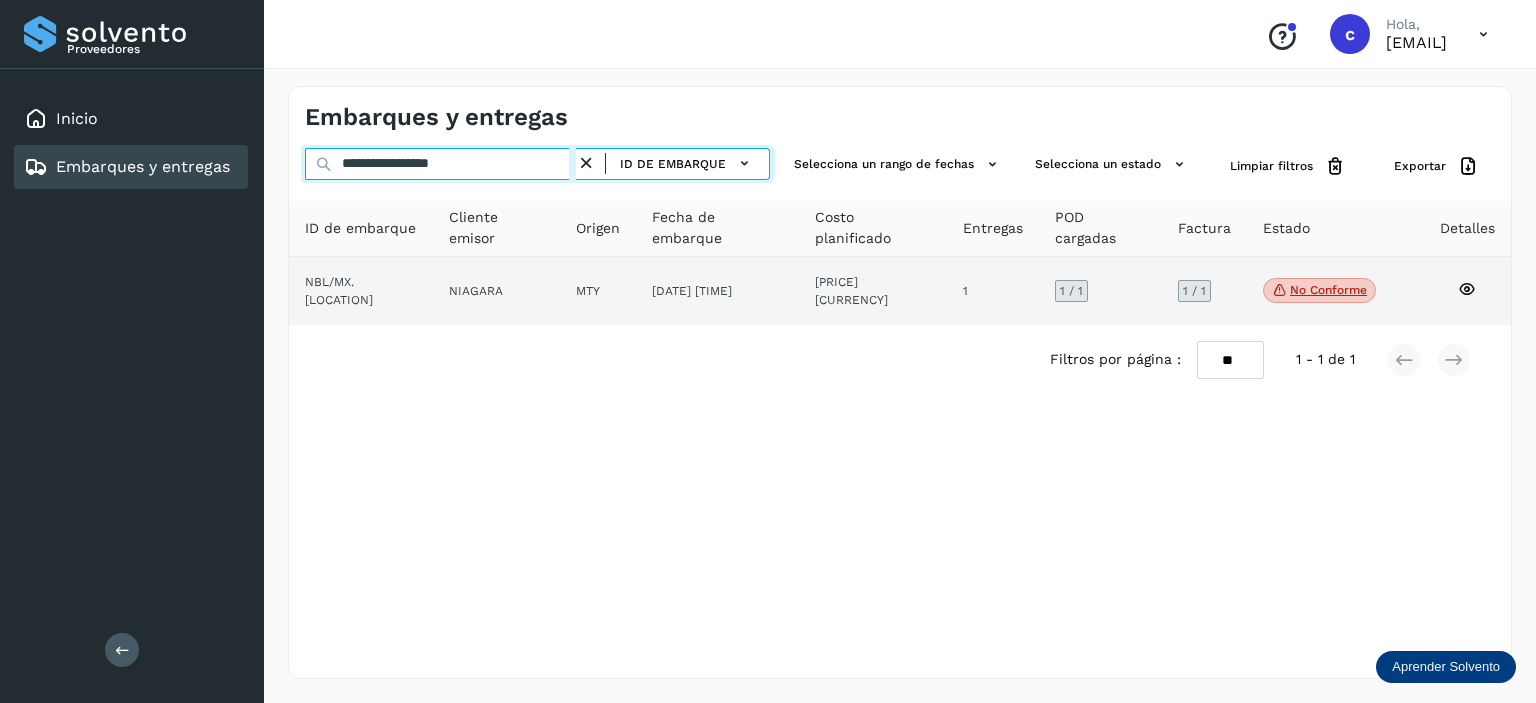 type on "**********" 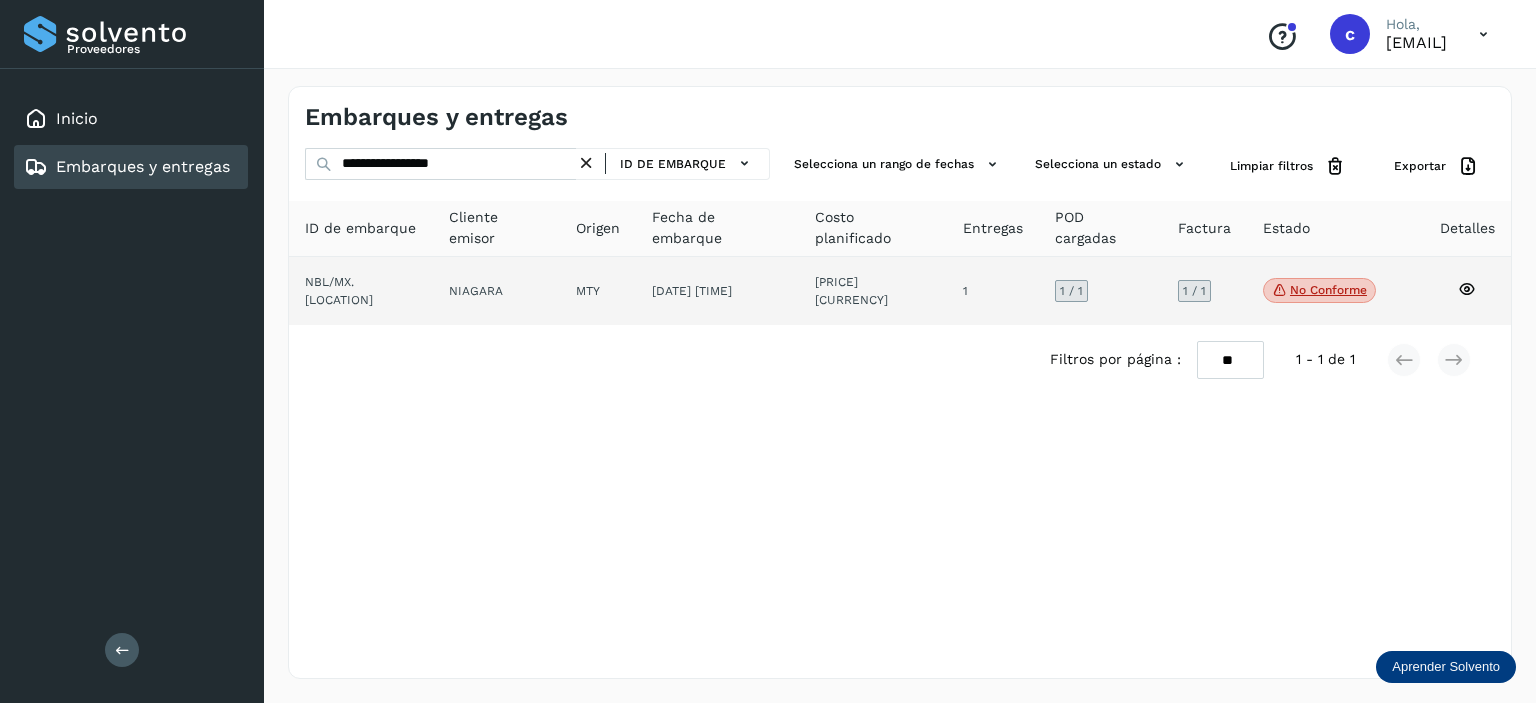 click on "[PRICE] [CURRENCY]" 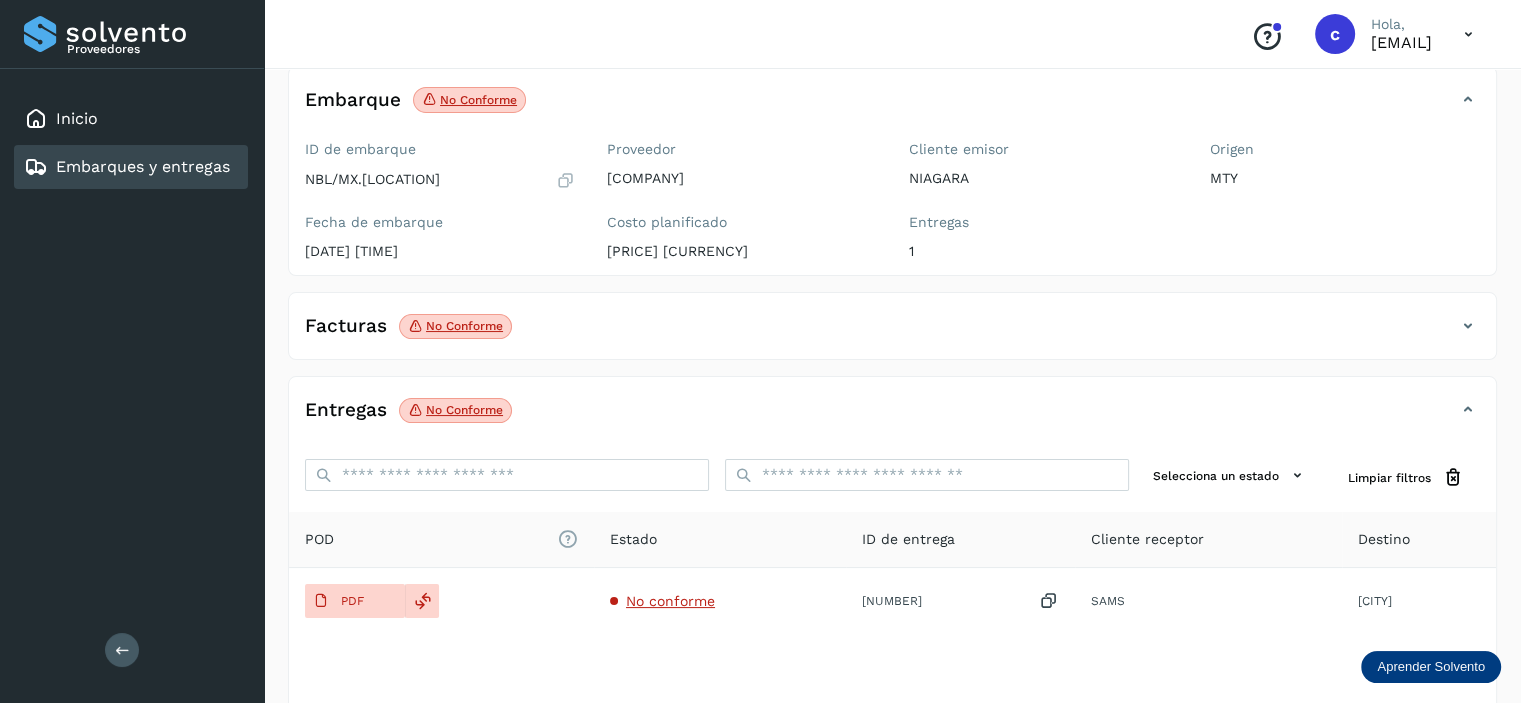 scroll, scrollTop: 242, scrollLeft: 0, axis: vertical 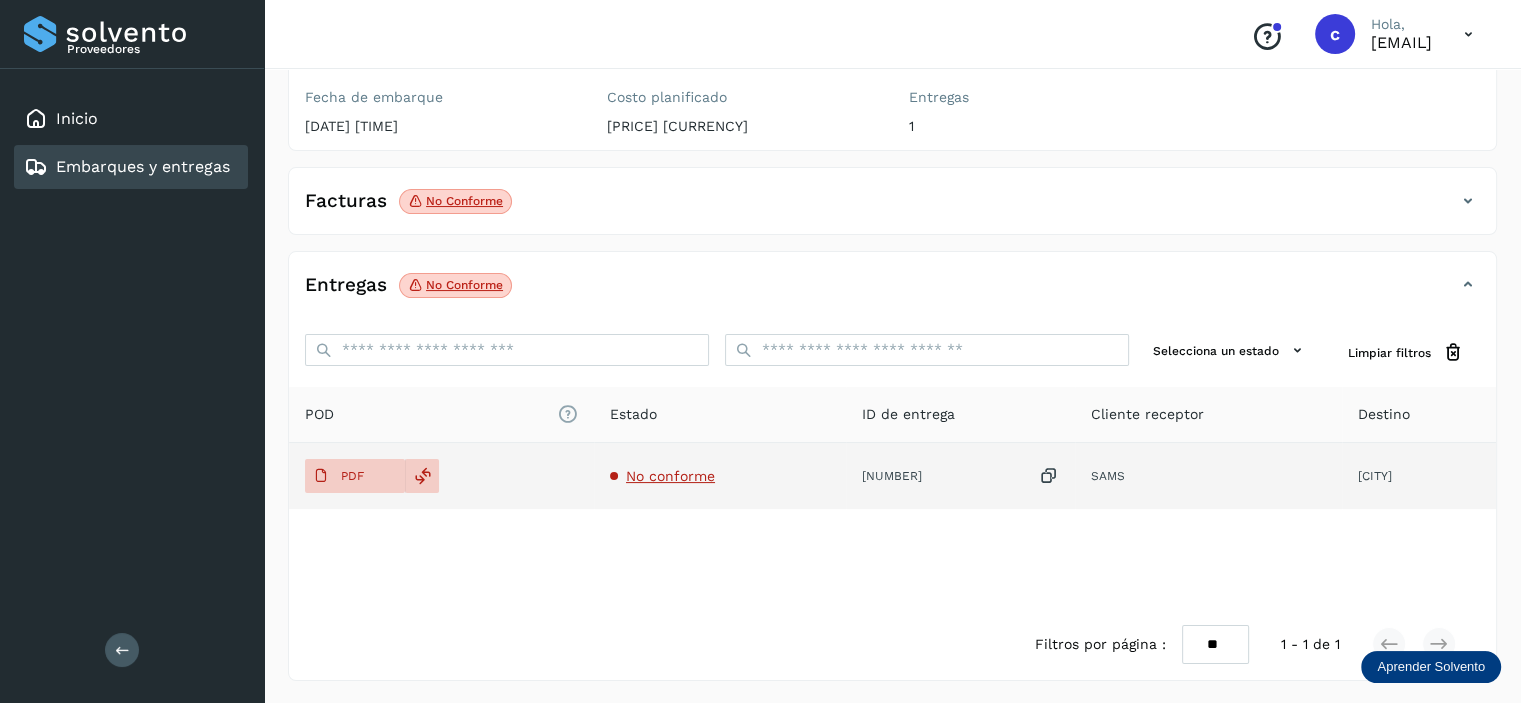 click on "No conforme" at bounding box center [670, 476] 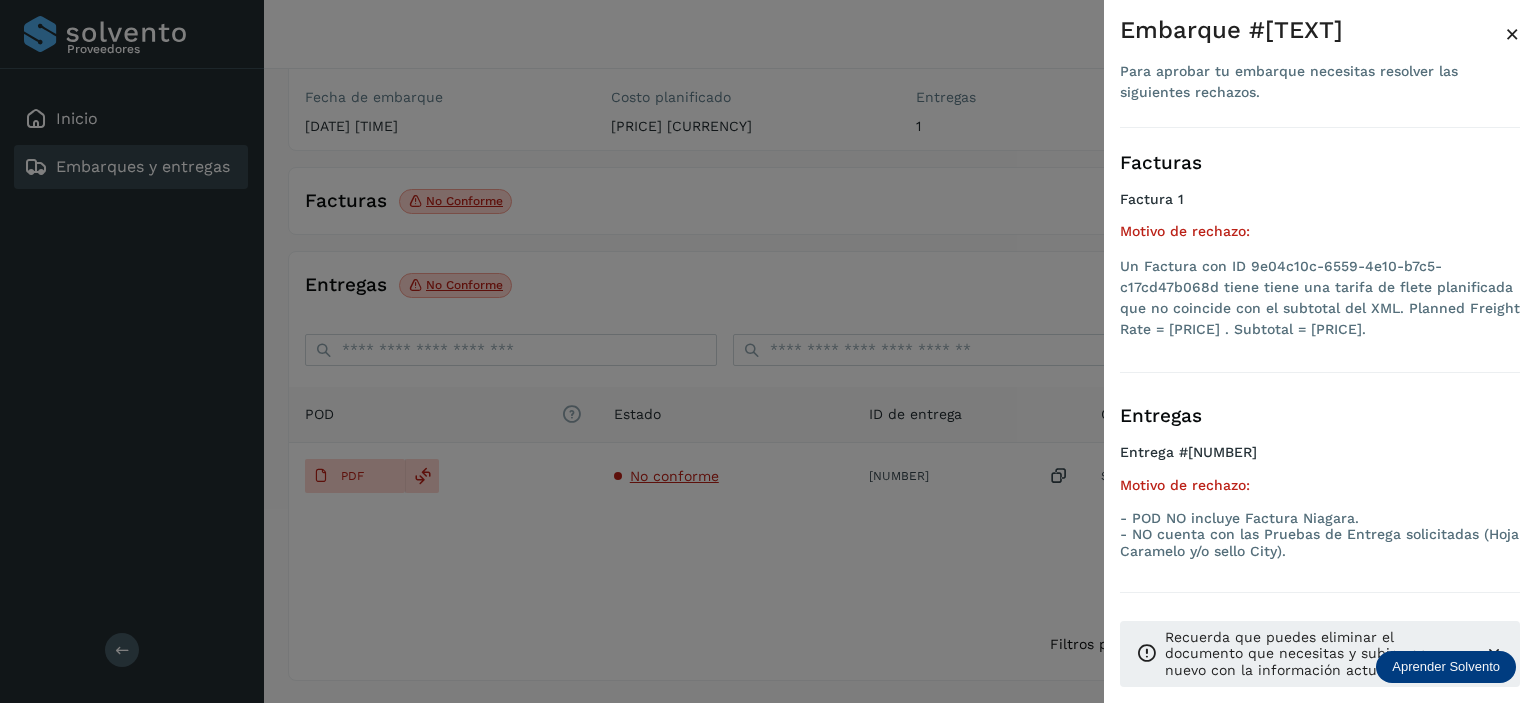 click at bounding box center [768, 351] 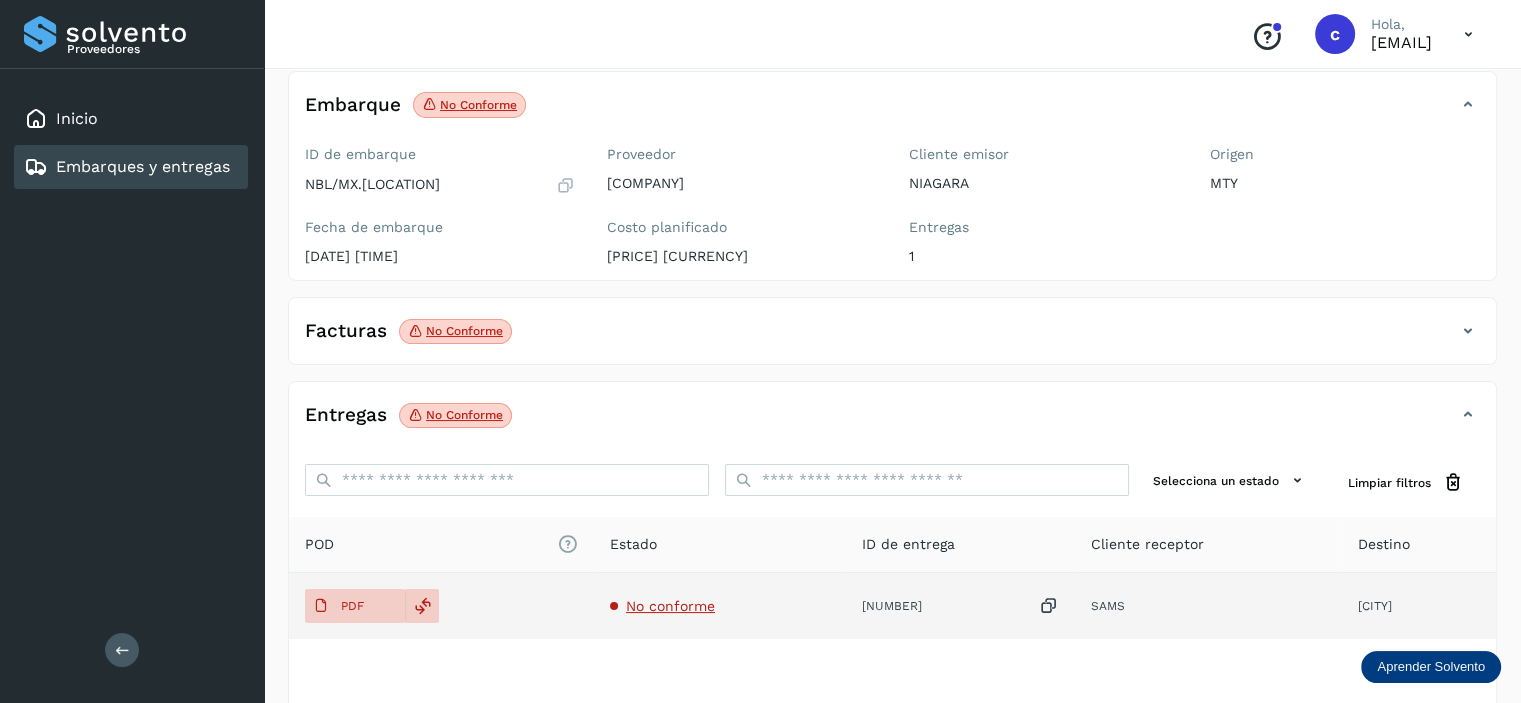 scroll, scrollTop: 242, scrollLeft: 0, axis: vertical 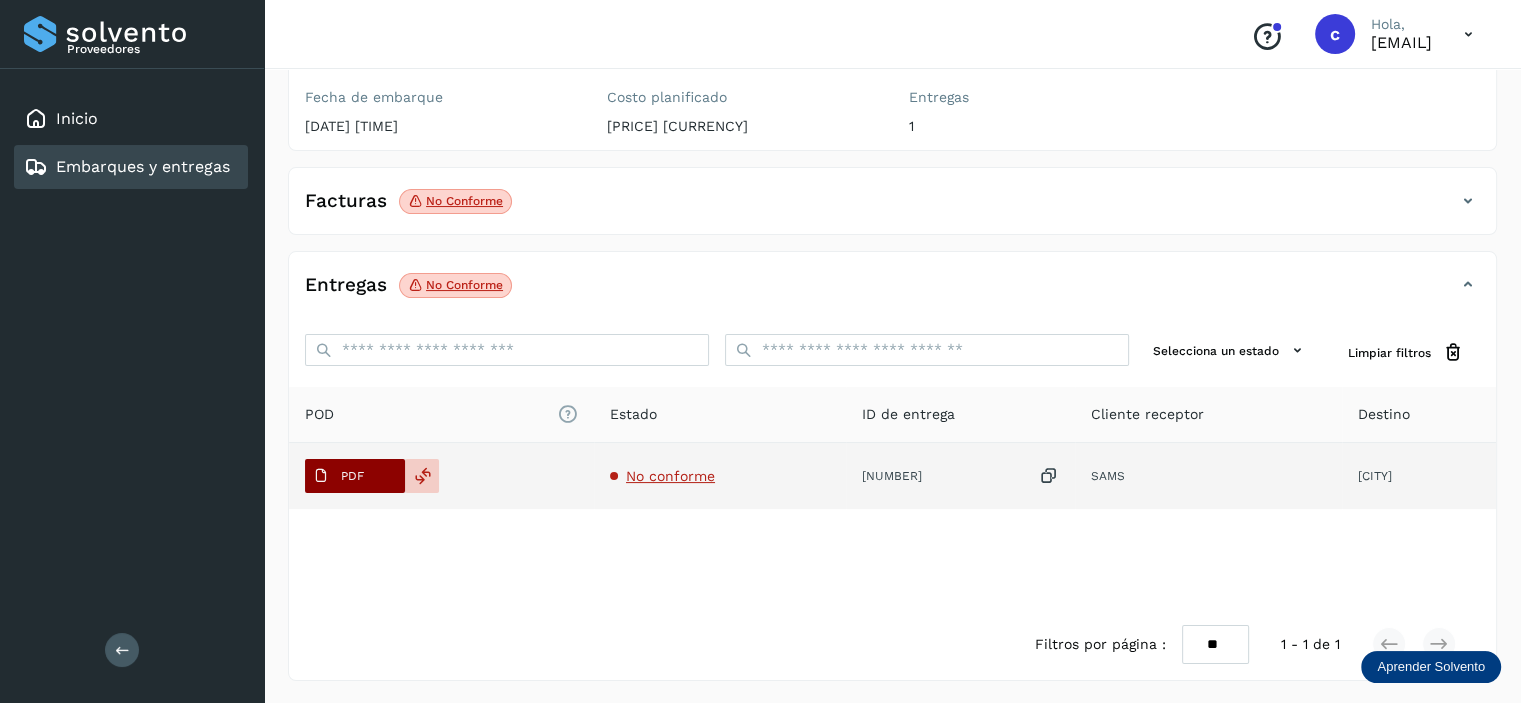 click on "PDF" at bounding box center (338, 476) 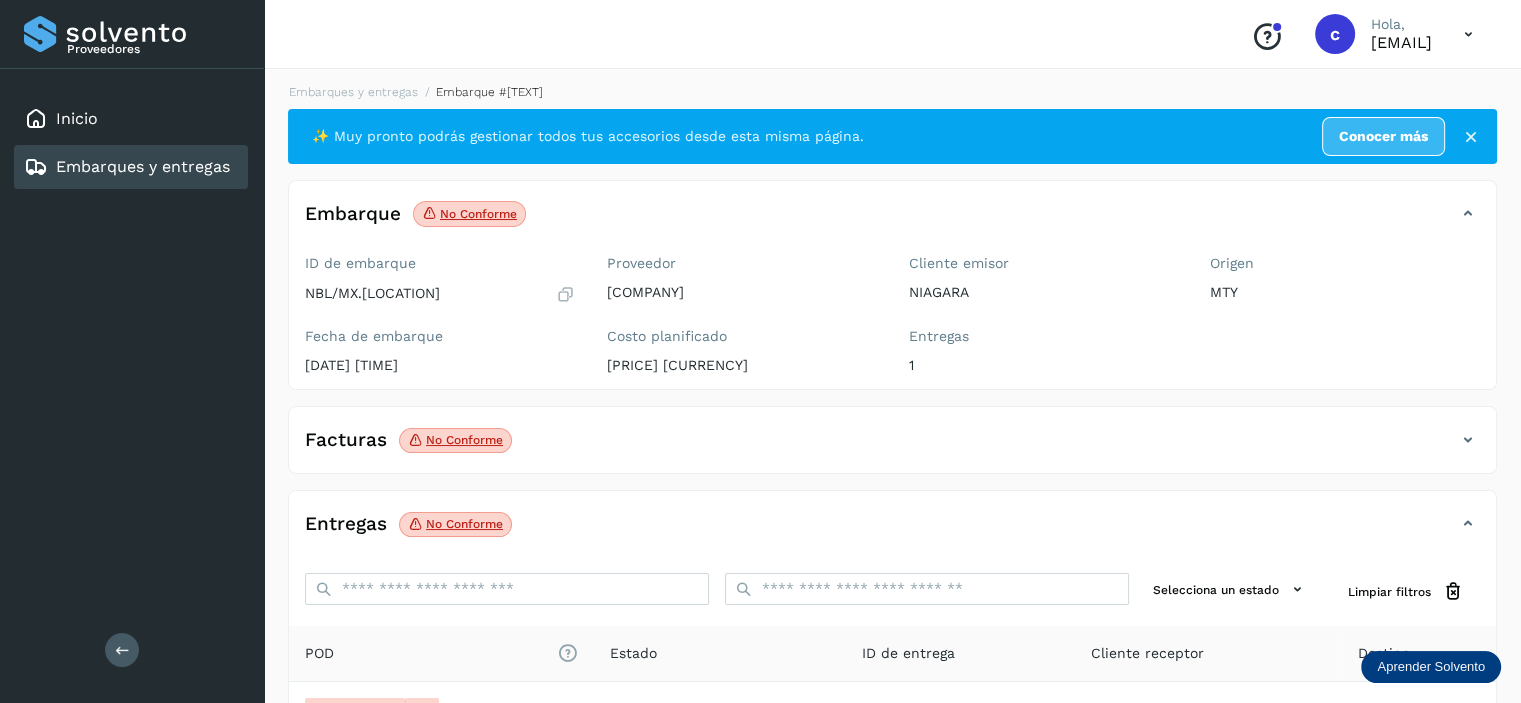 scroll, scrollTop: 0, scrollLeft: 0, axis: both 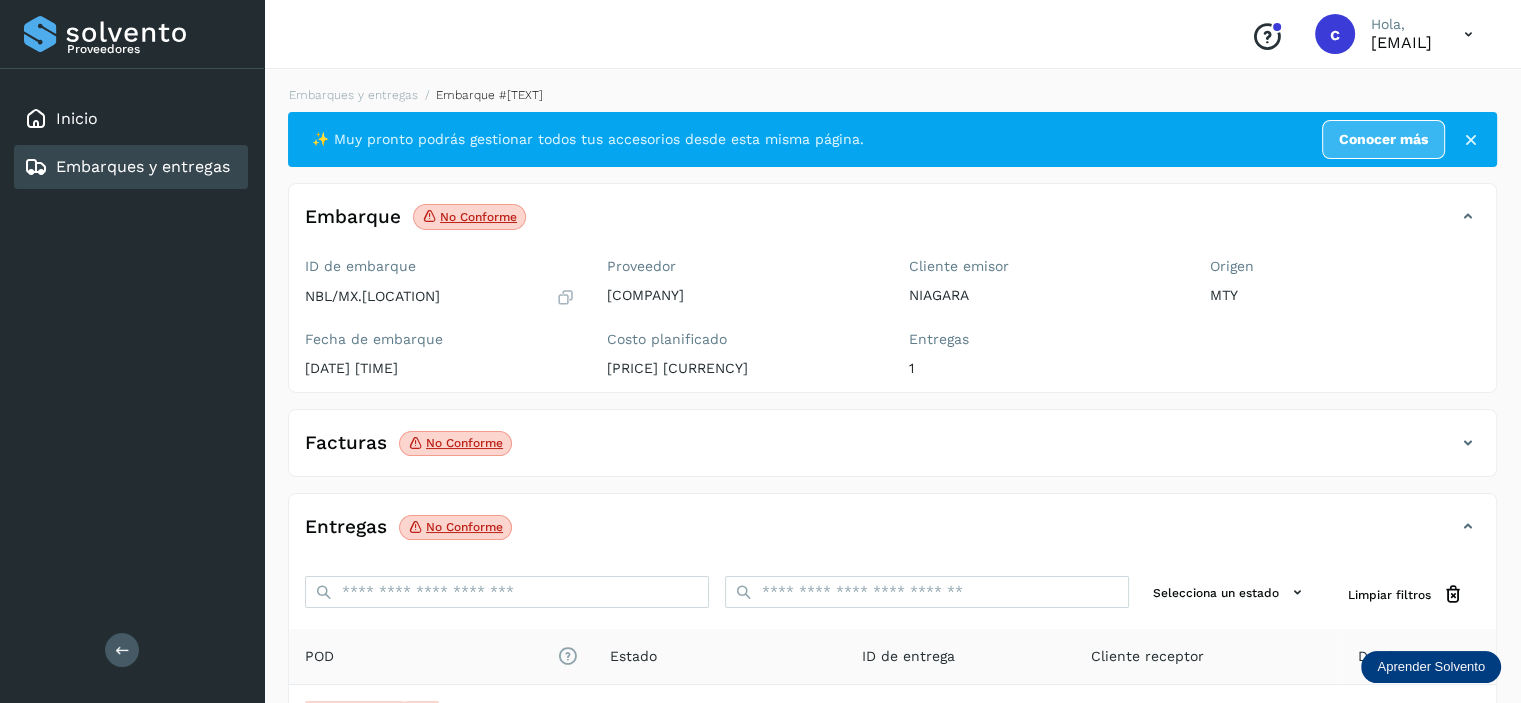 click on "Embarques y entregas" at bounding box center [143, 166] 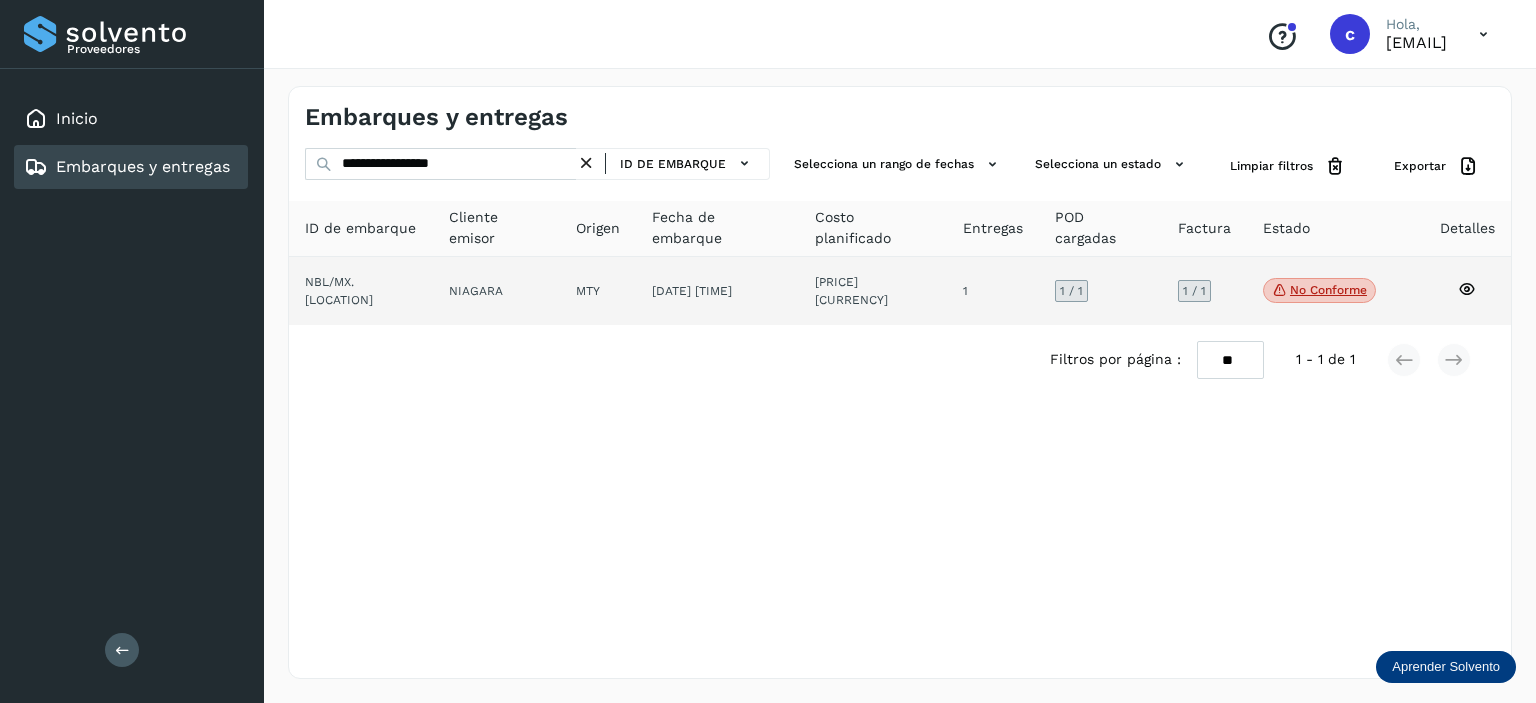 click on "No conforme" 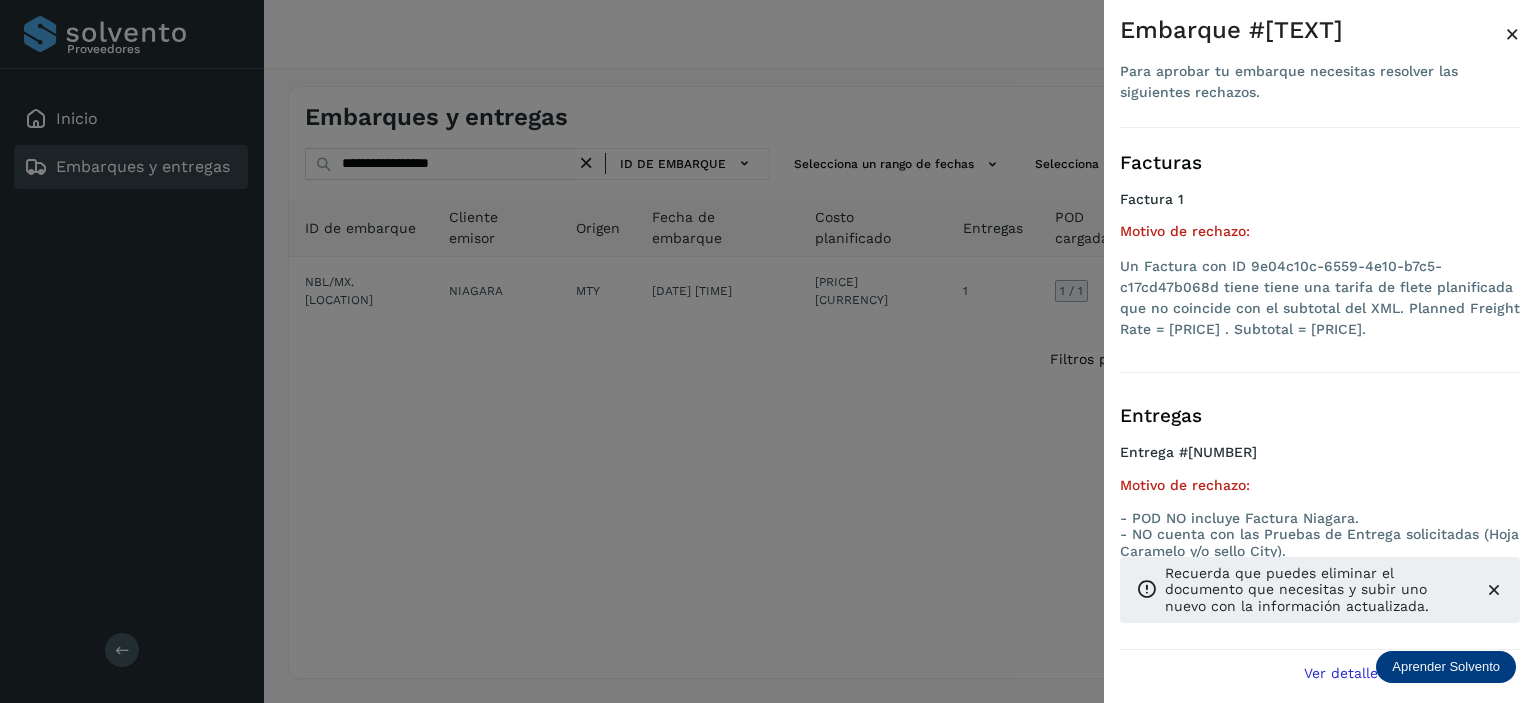 click at bounding box center (768, 351) 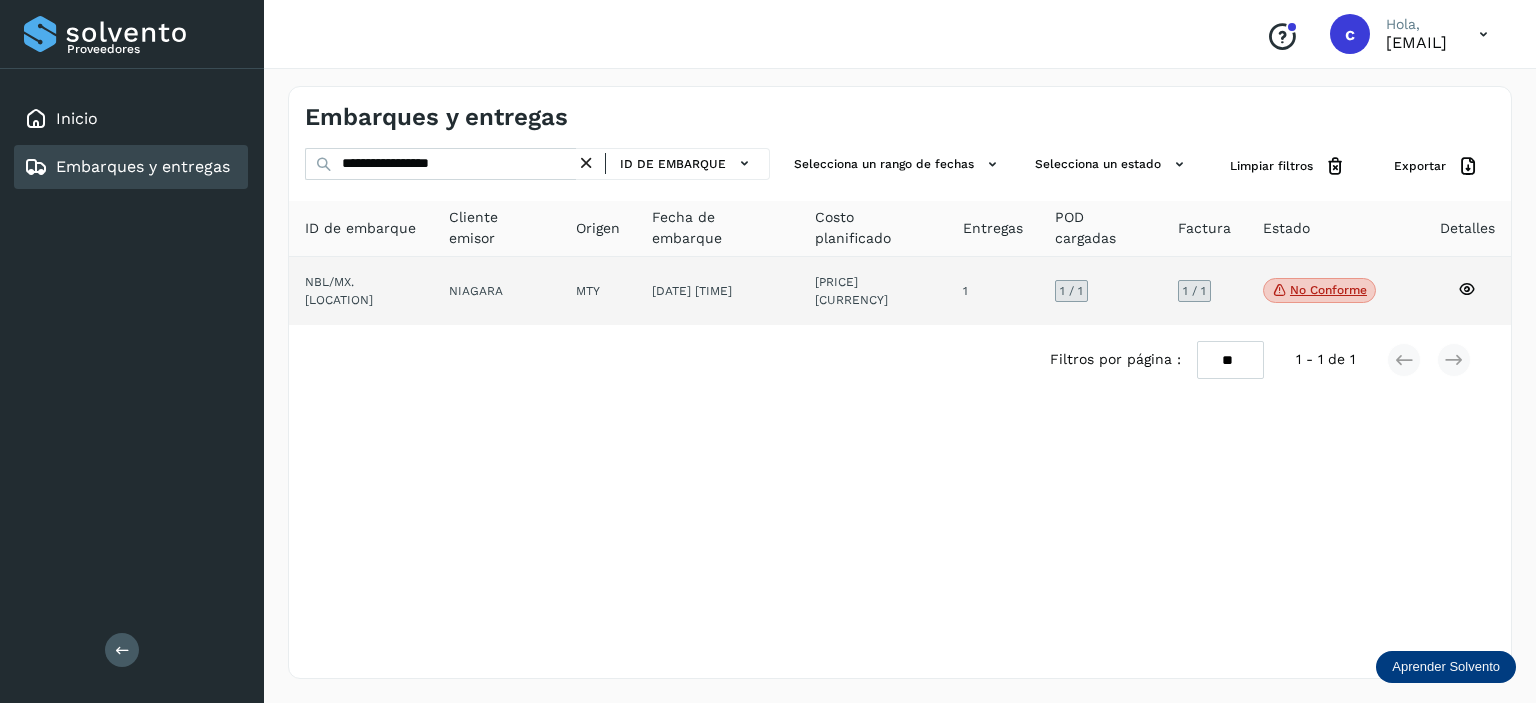 click on "NBL/MX.[LOCATION]" 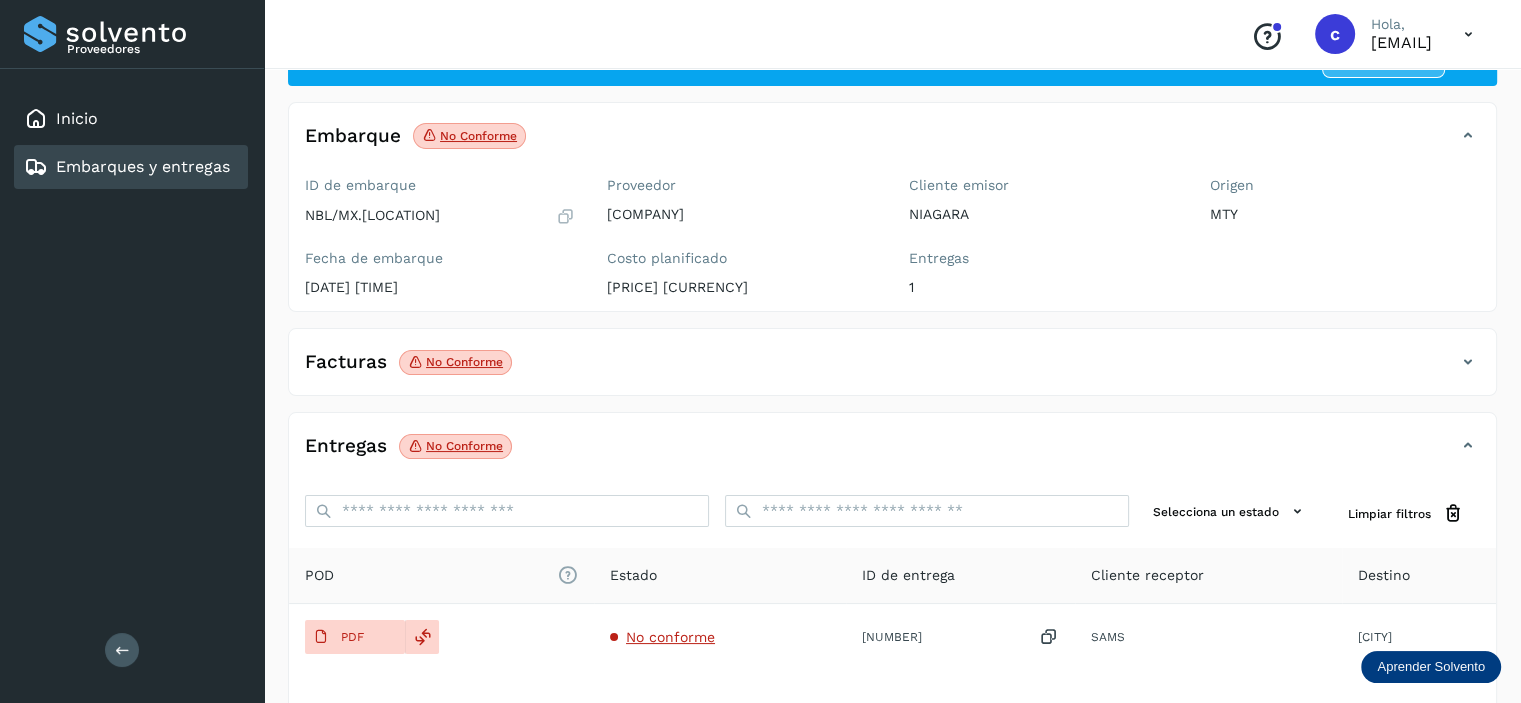 scroll, scrollTop: 242, scrollLeft: 0, axis: vertical 